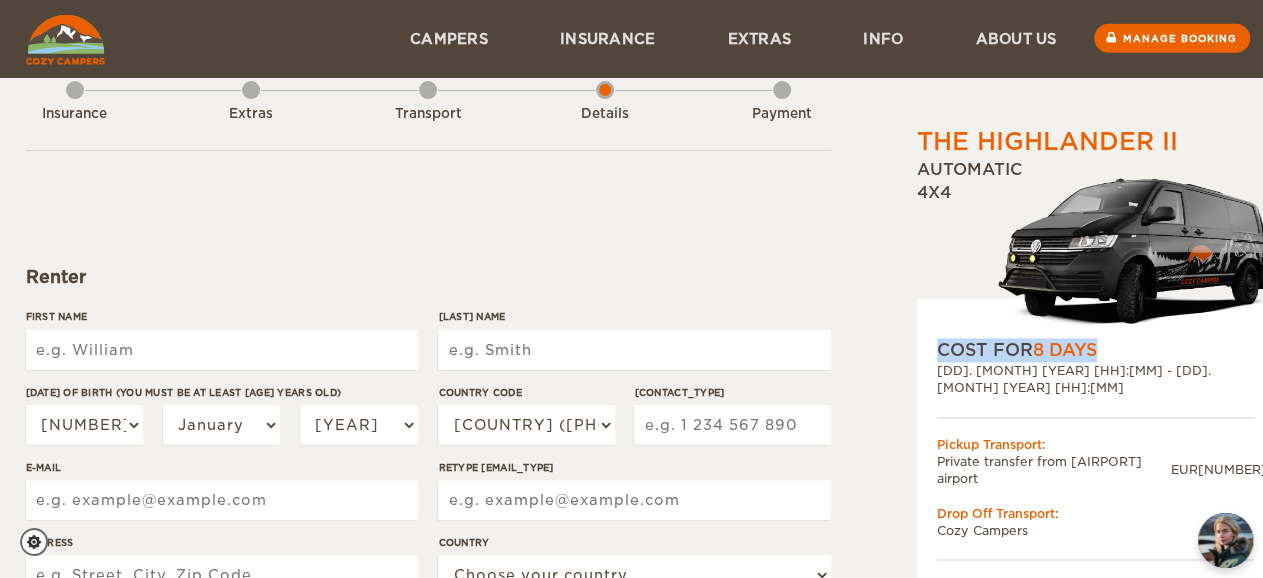 scroll, scrollTop: 0, scrollLeft: 0, axis: both 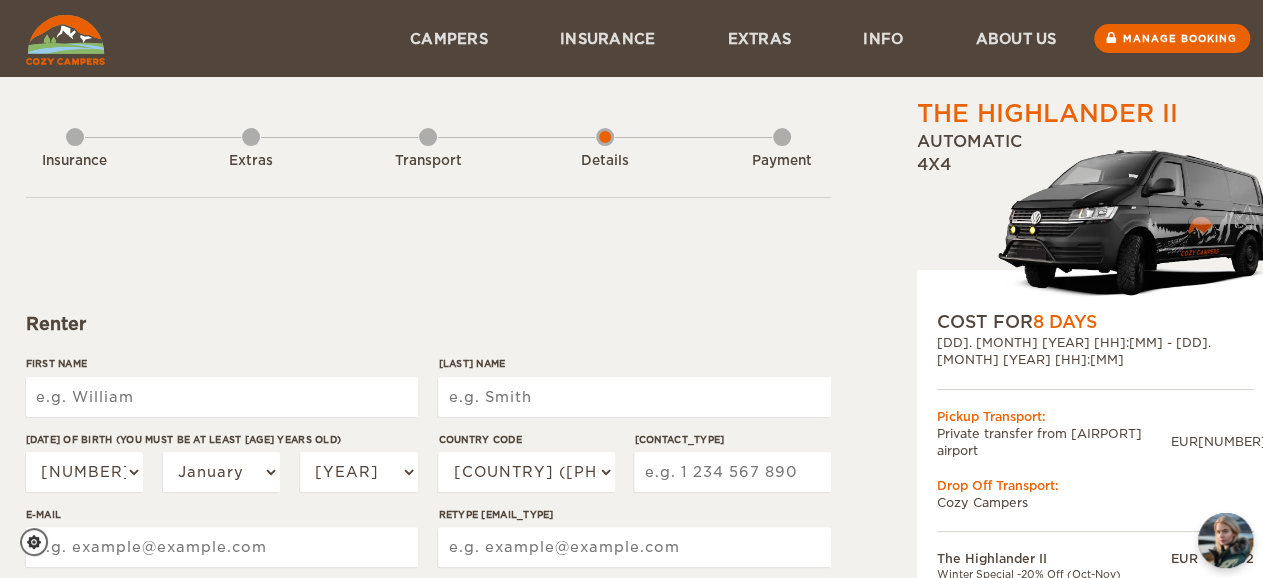 click on "Transport" at bounding box center [428, 161] 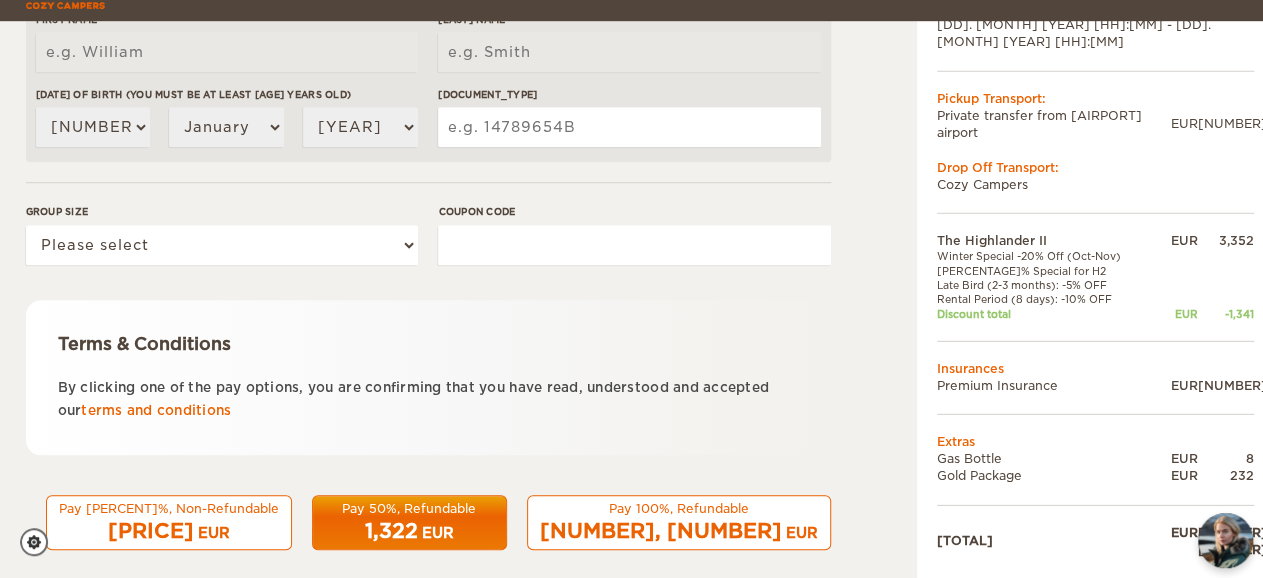 scroll, scrollTop: 721, scrollLeft: 0, axis: vertical 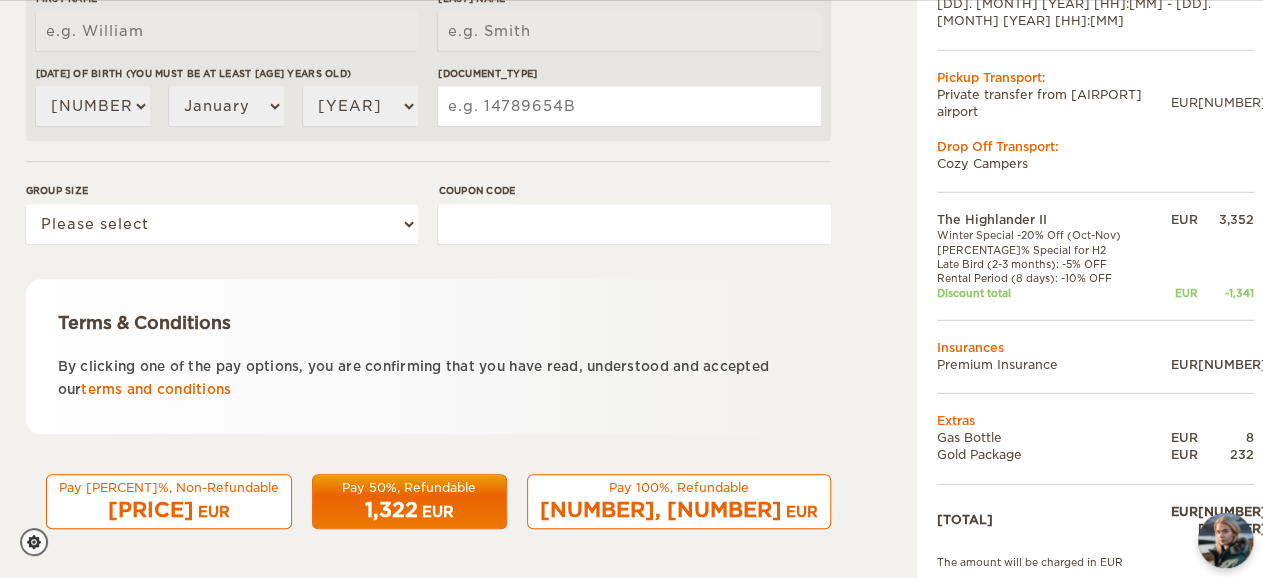 click on "1,282" at bounding box center (151, 510) 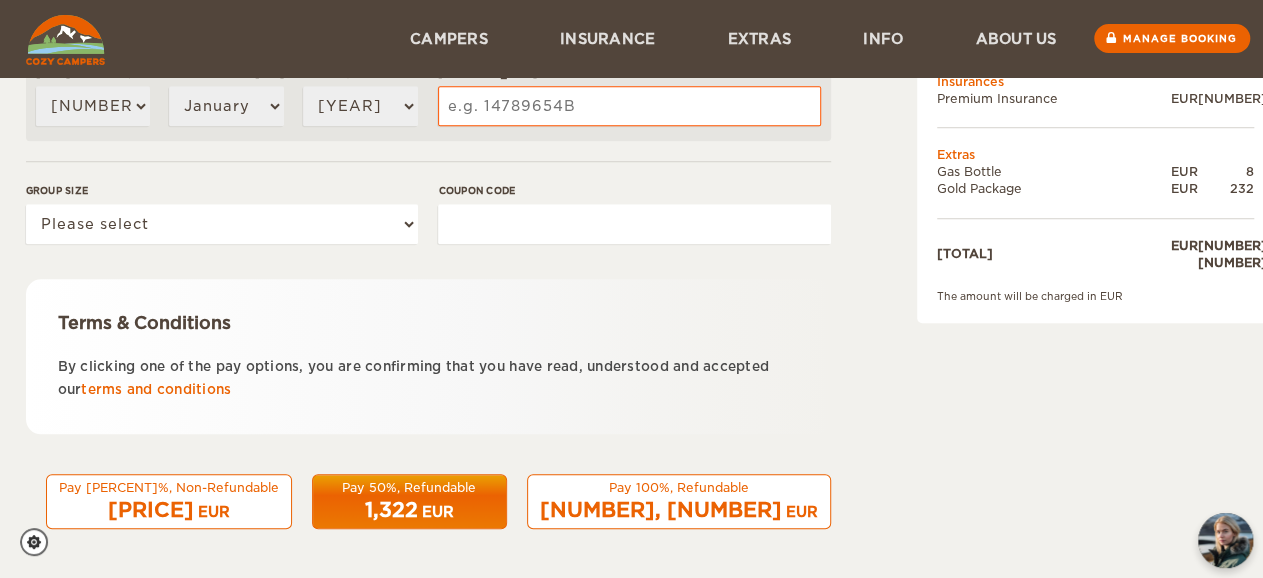 scroll, scrollTop: 116, scrollLeft: 0, axis: vertical 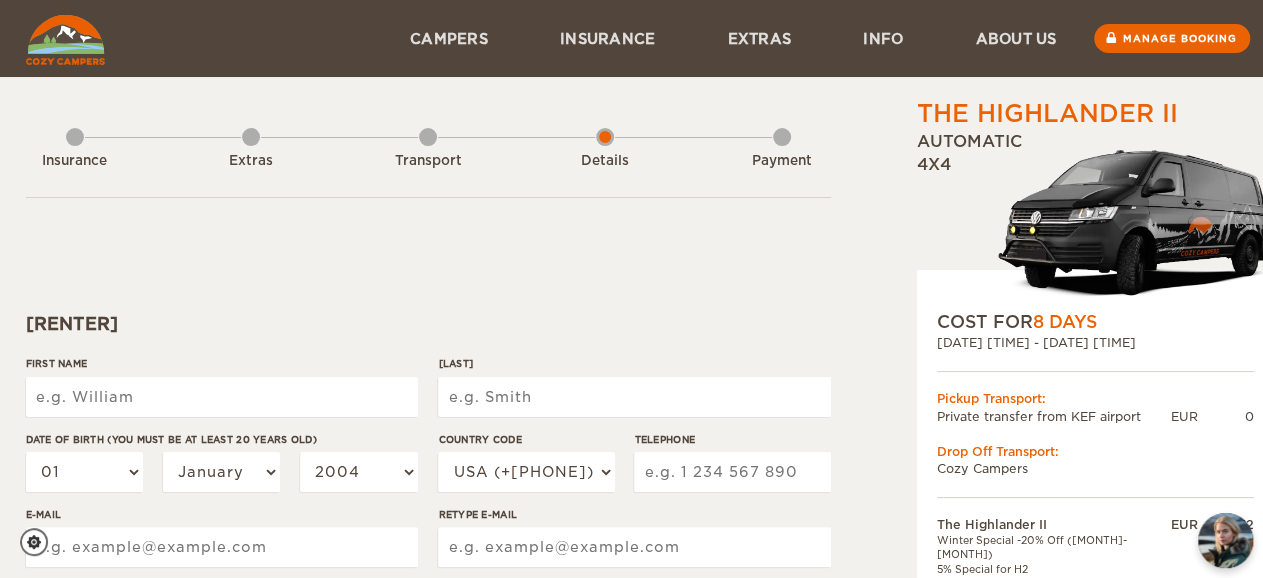 click on "Transport" at bounding box center (428, 157) 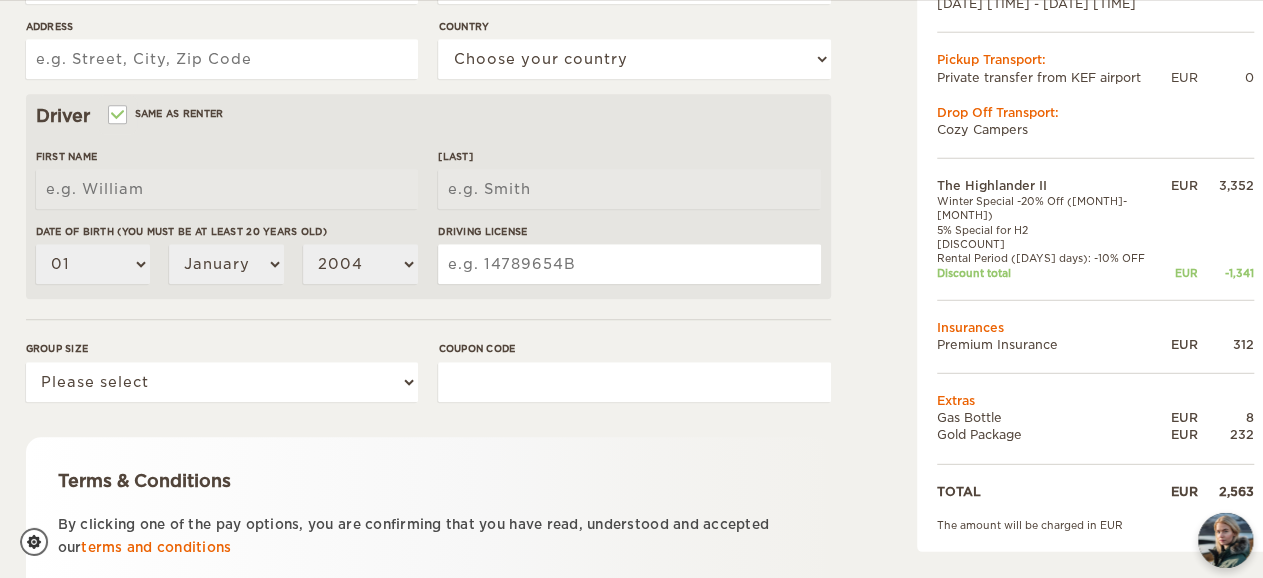 scroll, scrollTop: 721, scrollLeft: 0, axis: vertical 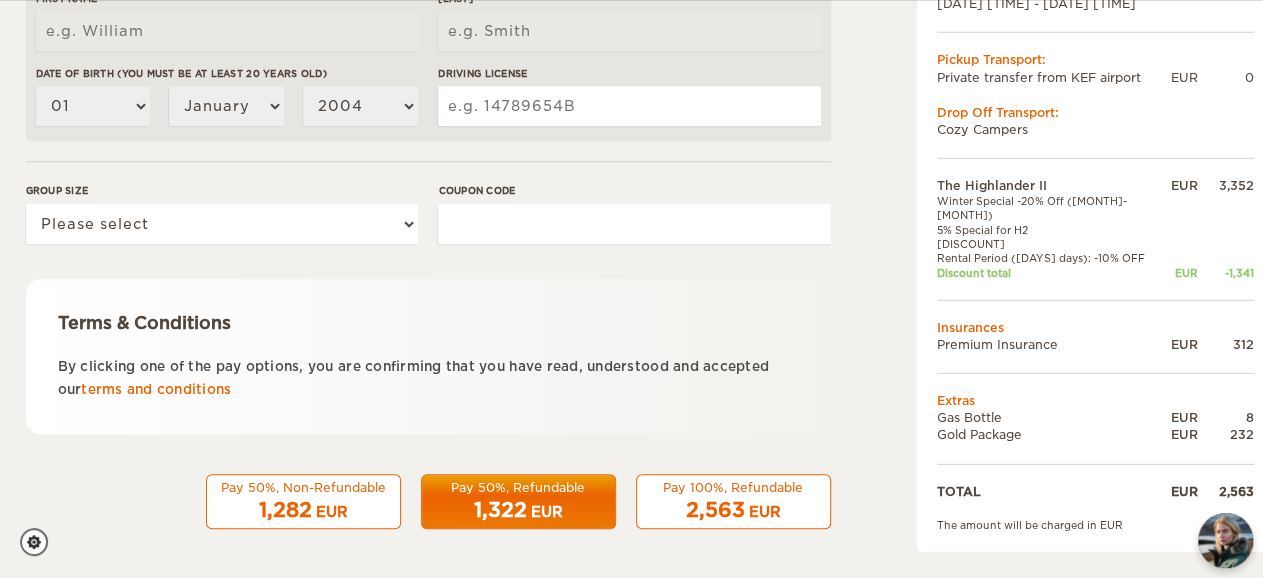 click on "5% Special for H2" at bounding box center [1054, 229] 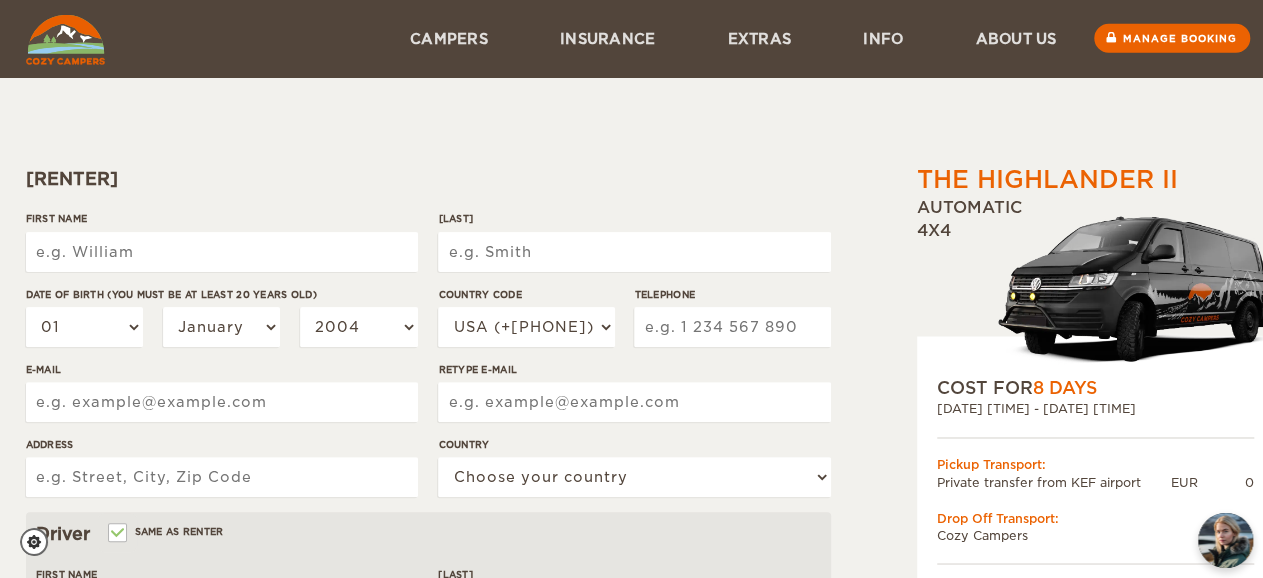 scroll, scrollTop: 138, scrollLeft: 0, axis: vertical 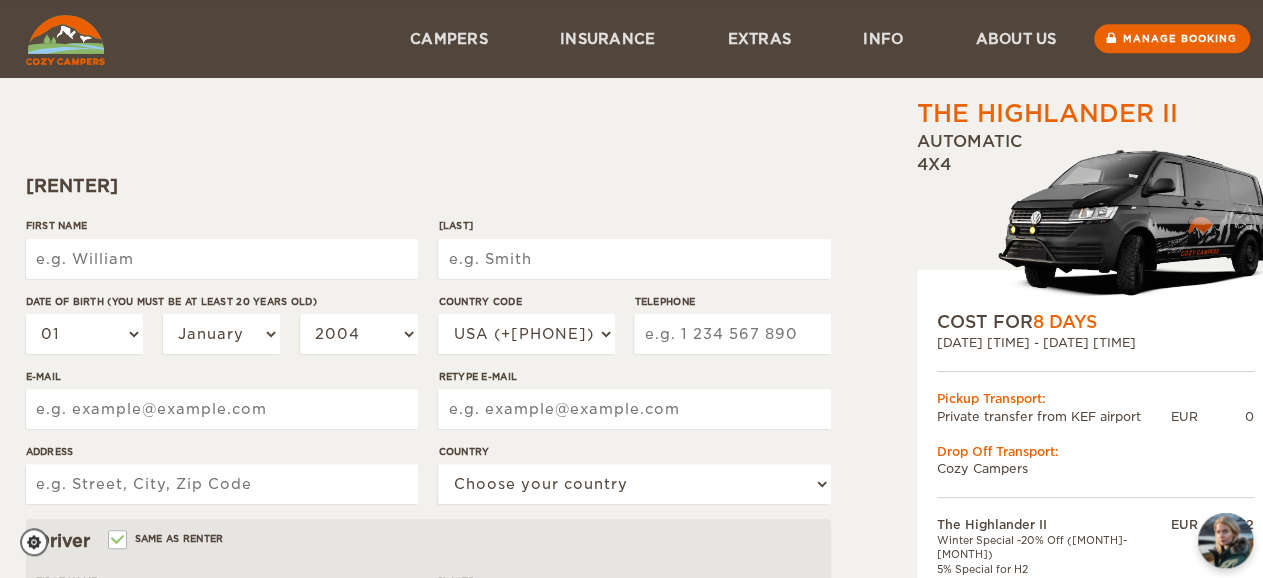 click on "First Name" at bounding box center [222, 259] 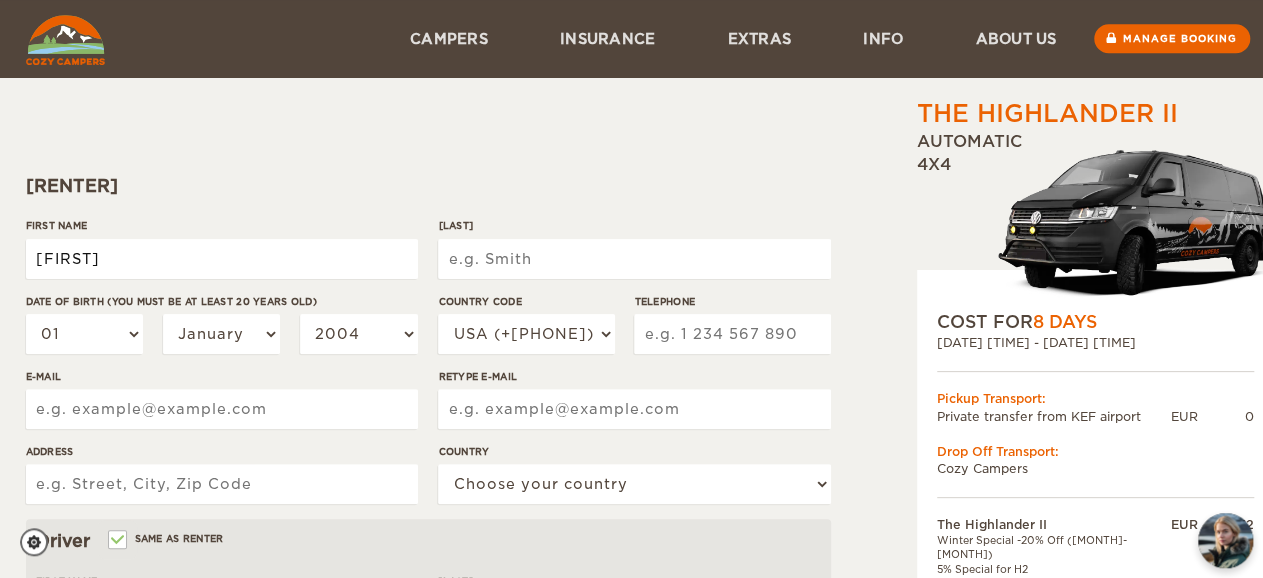 type on "Katharina" 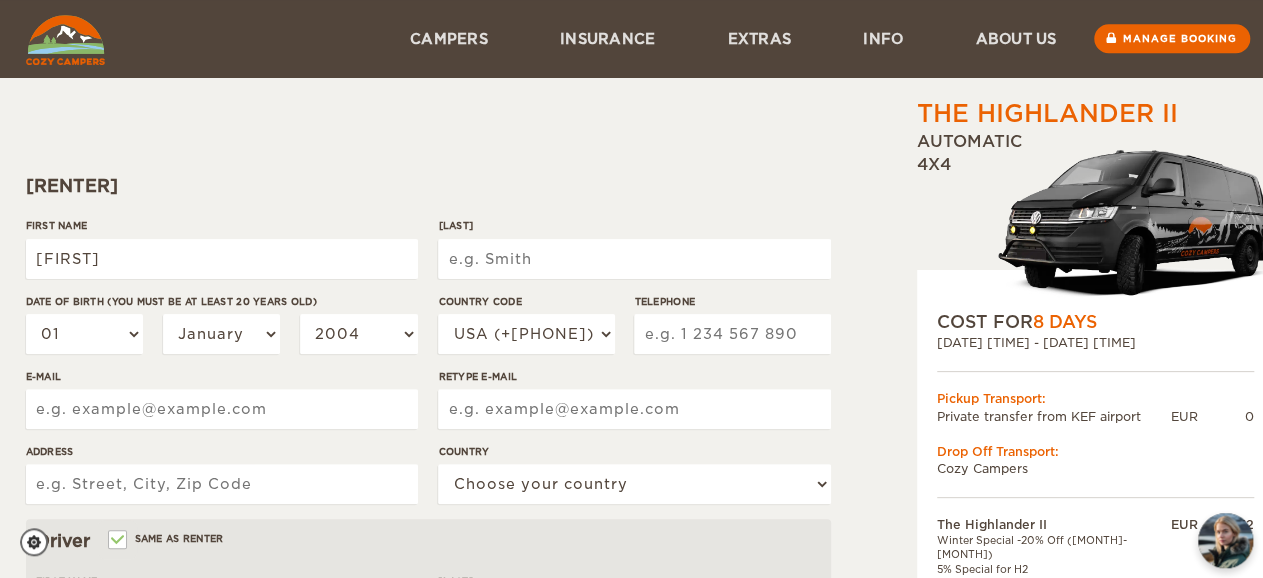 type on "Katharina" 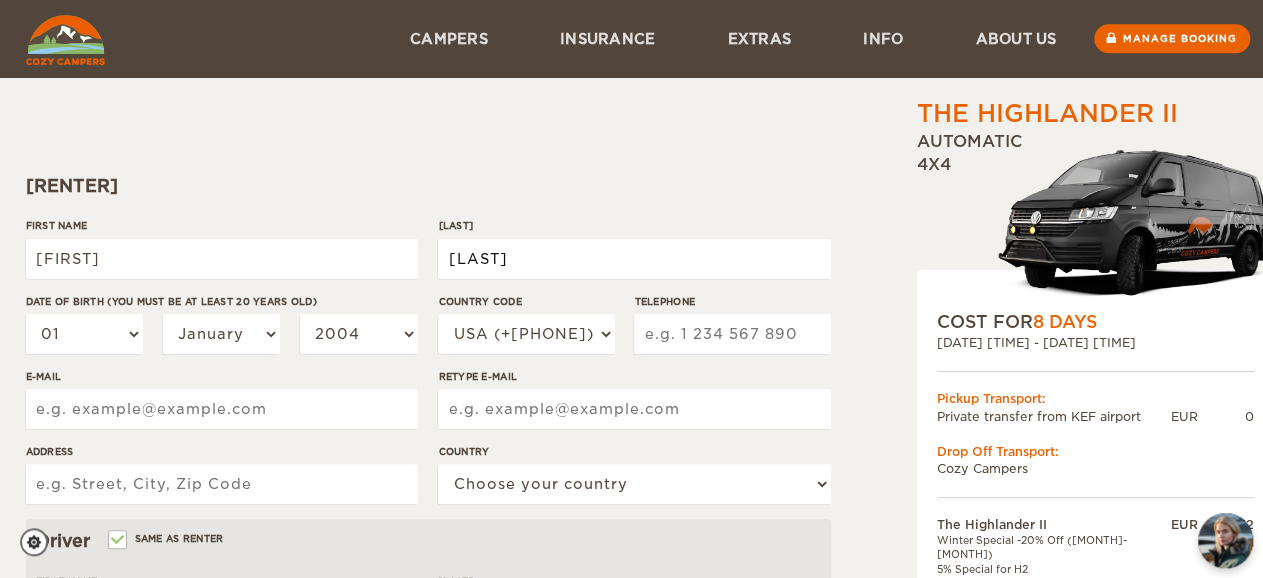 type on "Wolter" 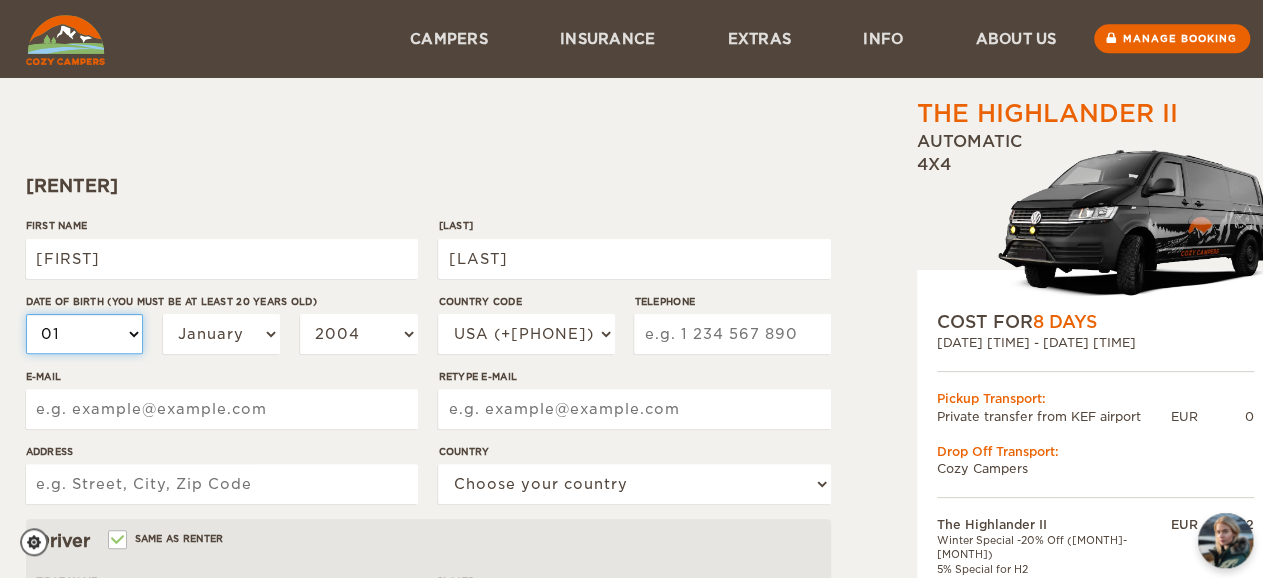 type on "Wolter" 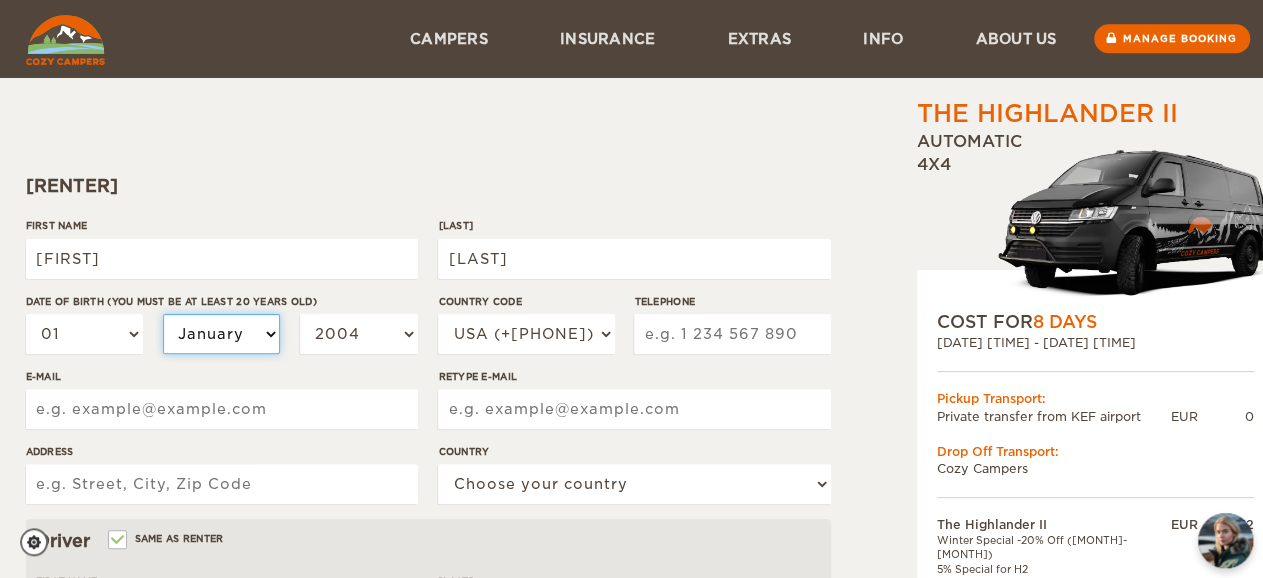 click on "January
February
March
April
May
June
July
August
September
October
November
December" at bounding box center [222, 334] 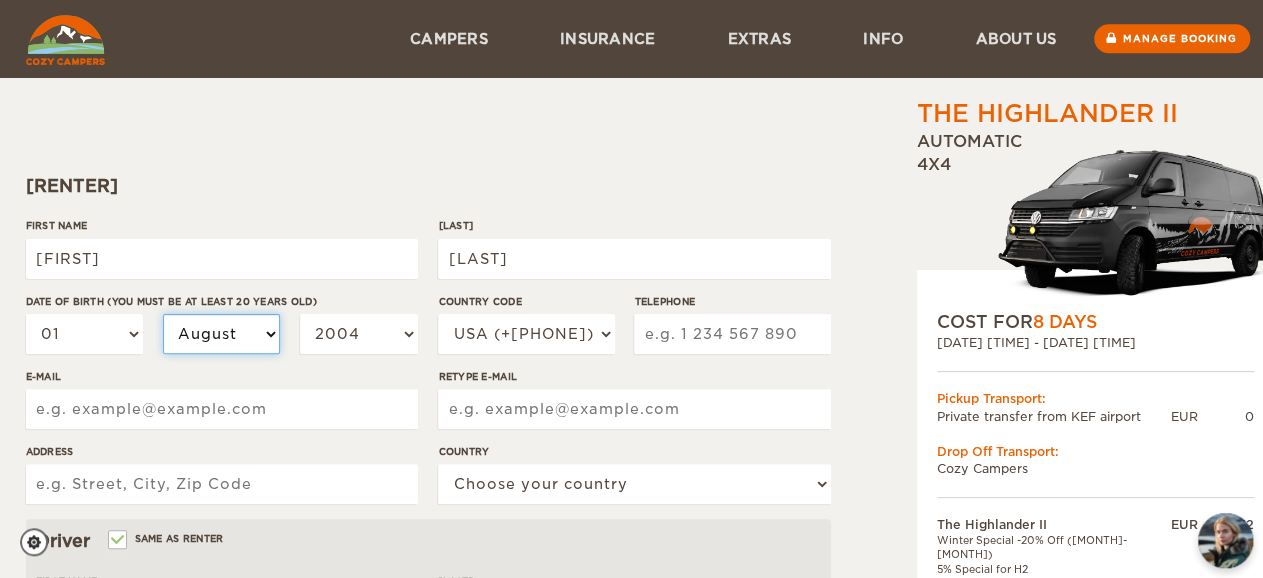click on "August" at bounding box center (0, 0) 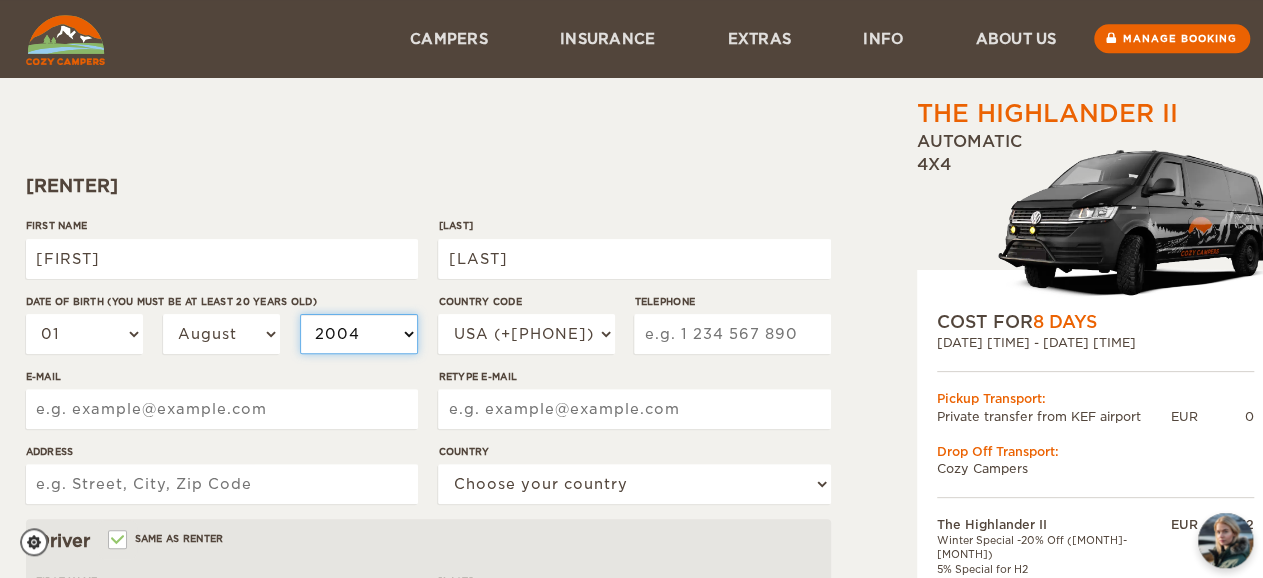 click on "2004 2003 2002 2001 2000 1999 1998 1997 1996 1995 1994 1993 1992 1991 1990 1989 1988 1987 1986 1985 1984 1983 1982 1981 1980 1979 1978 1977 1976 1975 1974 1973 1972 1971 1970 1969 1968 1967 1966 1965 1964 1963 1962 1961 1960 1959 1958 1957 1956 1955 1954 1953 1952 1951 1950 1949 1948 1947 1946 1945 1944 1943 1942 1941 1940 1939 1938 1937 1936 1935 1934 1933 1932 1931 1930 1929 1928 1927 1926 1925 1924 1923 1922 1921 1920 1919 1918 1917 1916 1915 1914 1913 1912 1911 1910 1909 1908 1907 1906 1905 1904 1903 1902 1901 1900 1899 1898 1897 1896 1895 1894 1893 1892 1891 1890 1889 1888 1887 1886 1885 1884 1883 1882 1881 1880 1879 1878 1877 1876 1875" at bounding box center [359, 334] 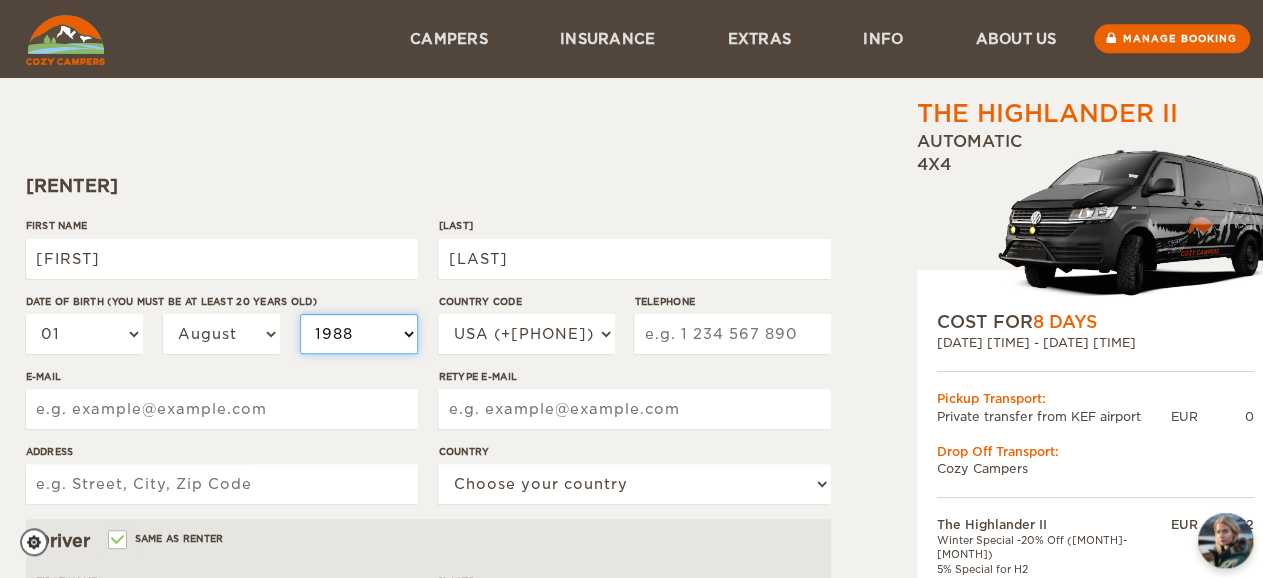 click on "1988" at bounding box center [0, 0] 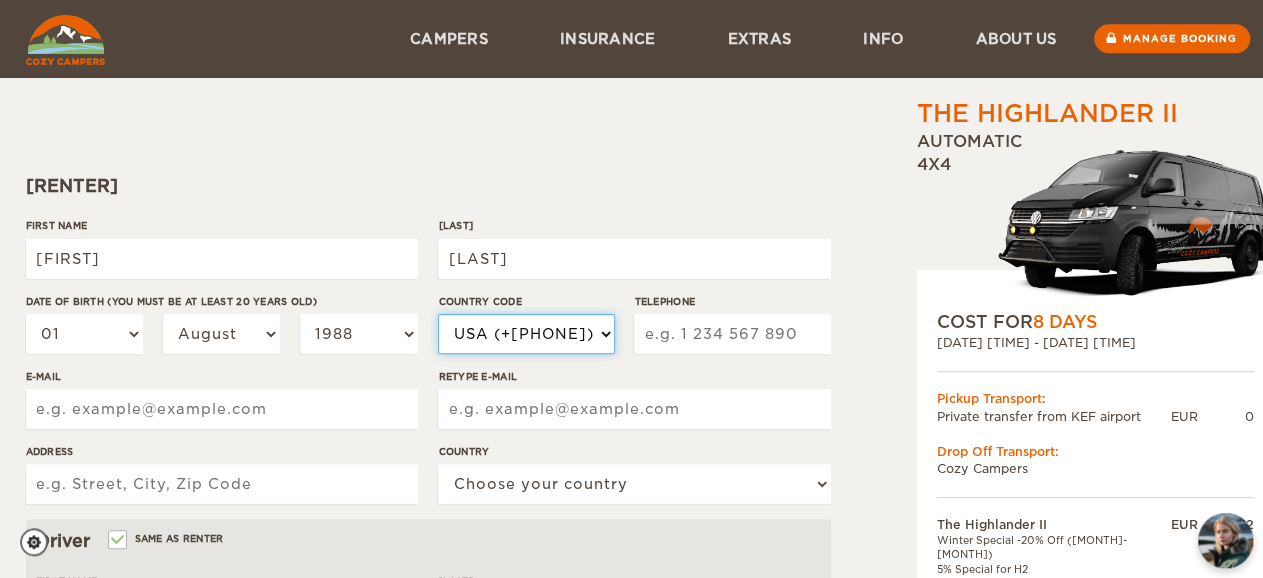 click on "USA (+1)
UK (+44)
Germany (+49)
Algeria (+213)
Andorra (+376)
Angola (+244)
Anguilla (+1264)
Antigua & Barbuda (+1268)
Argentina (+54)
Armenia (+374)
Aruba (+297)
Australia (+61)
Austria (+43)
Azerbaijan (+994)
Bahamas (+1242)
Bahrain (+973)
Bangladesh (+880)
Barbados (+1246)
Belarus (+375)
Belgium (+32)
Belize (+501)
Benin (+229)
Bermuda (+1441)
Bhutan (+975)
Bolivia (+591)
Bosnia Herzegovina (+387)
Botswana (+267)
Brazil (+55)
Brunei (+673)
Bulgaria (+359)
Burkina Faso (+226)
Burundi (+257)
Cambodia (+855)
Cameroon (+237)
Canada (+1)
Cape Verde Islands (+238)
Cayman Islands (+1345)
Central African Republic (+236)
Chile (+56)
China (+86)
Colombia (+57)
Comoros (+269)
Congo (+242)
Cook Islands (+682)
Costa Rica (+506)" at bounding box center (526, 334) 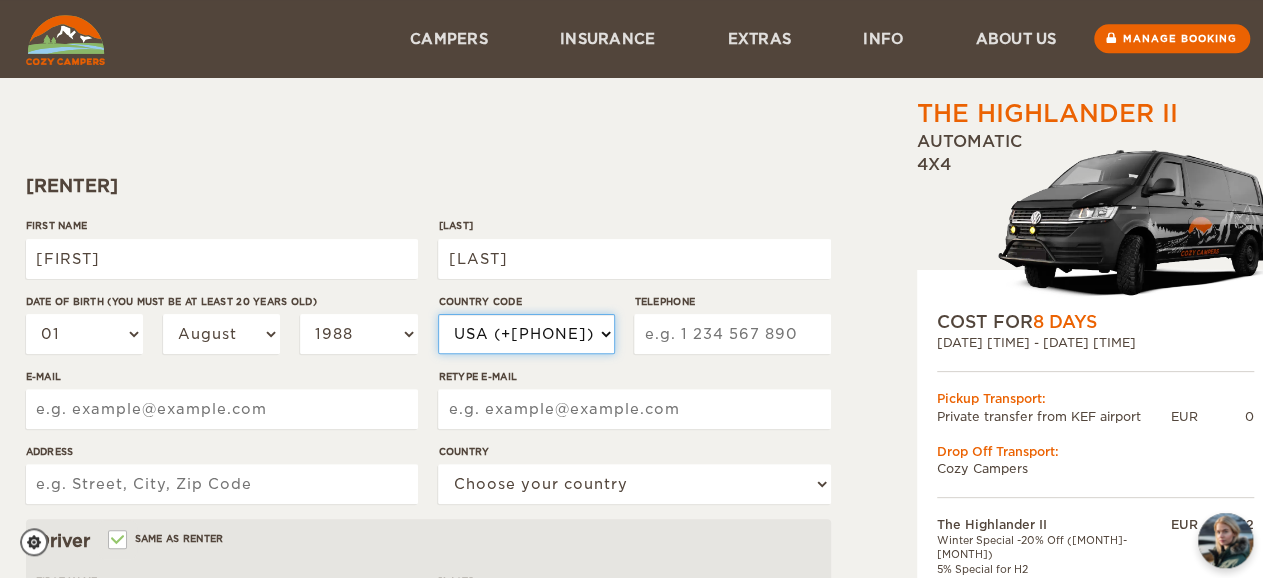 select on "49" 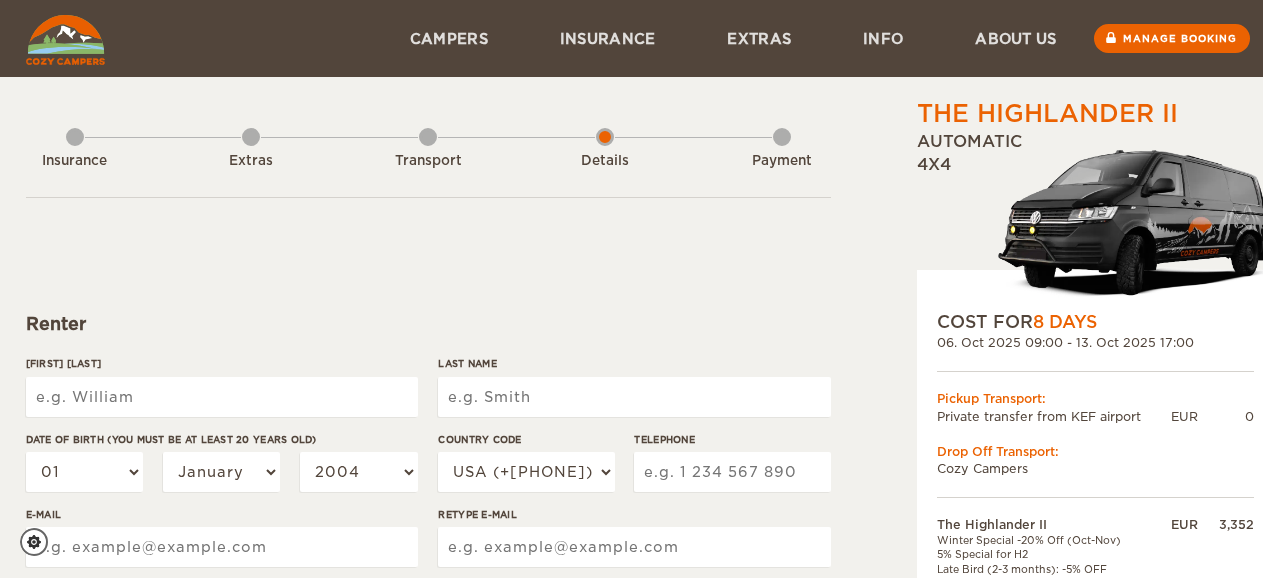 scroll, scrollTop: 0, scrollLeft: 0, axis: both 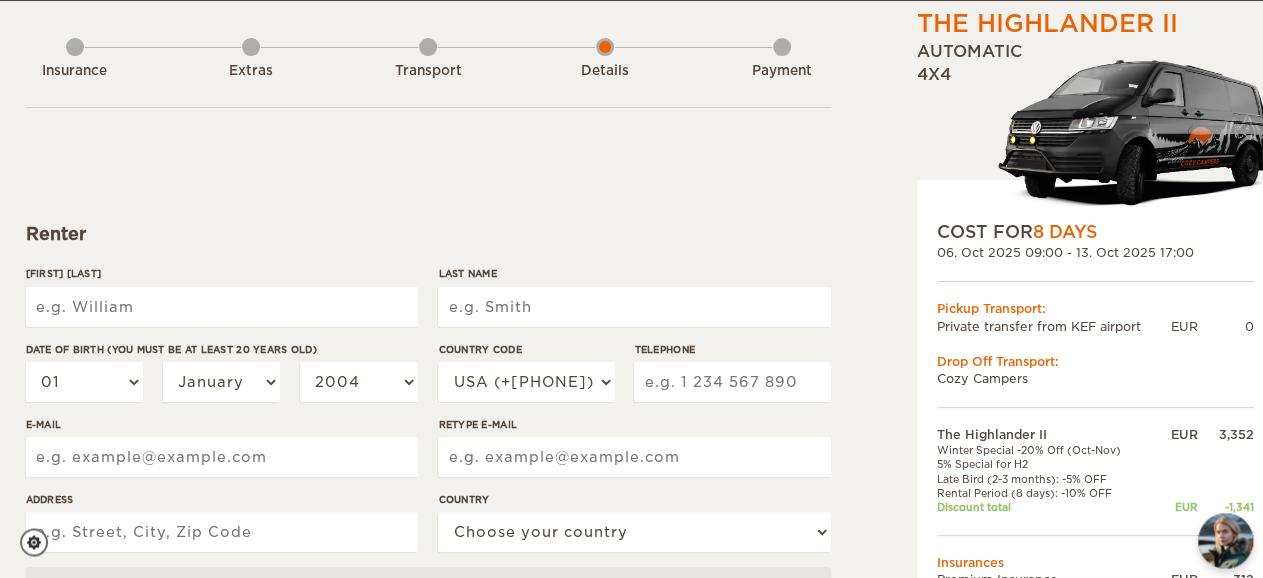 click on "[FIRST] [LAST]" at bounding box center (222, 307) 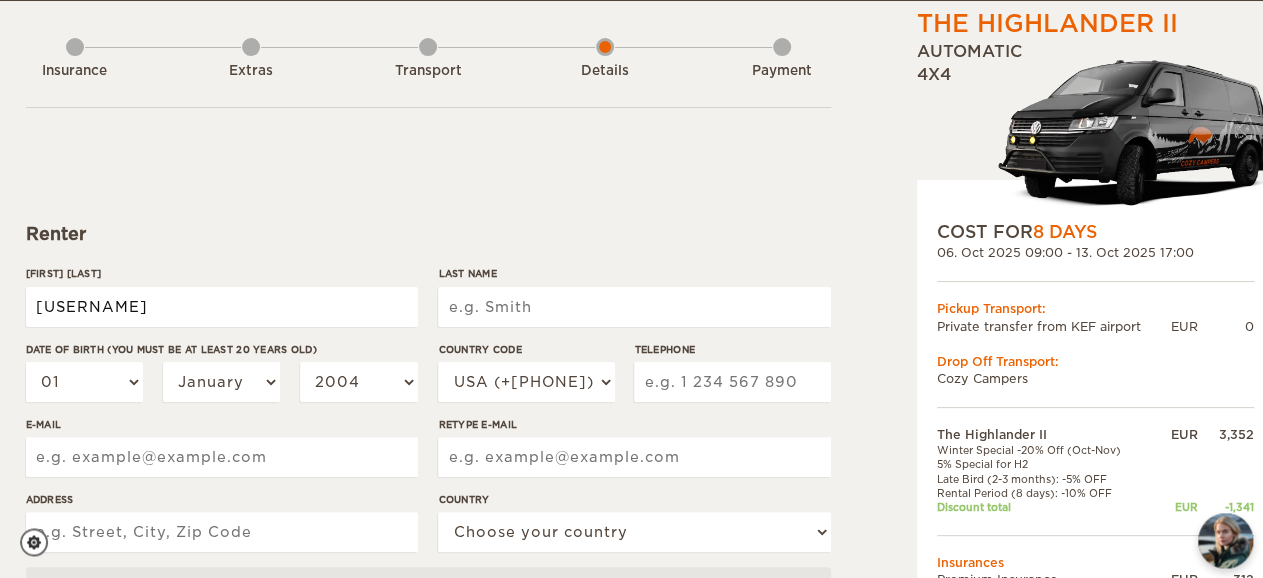 type on "[USERNAME]" 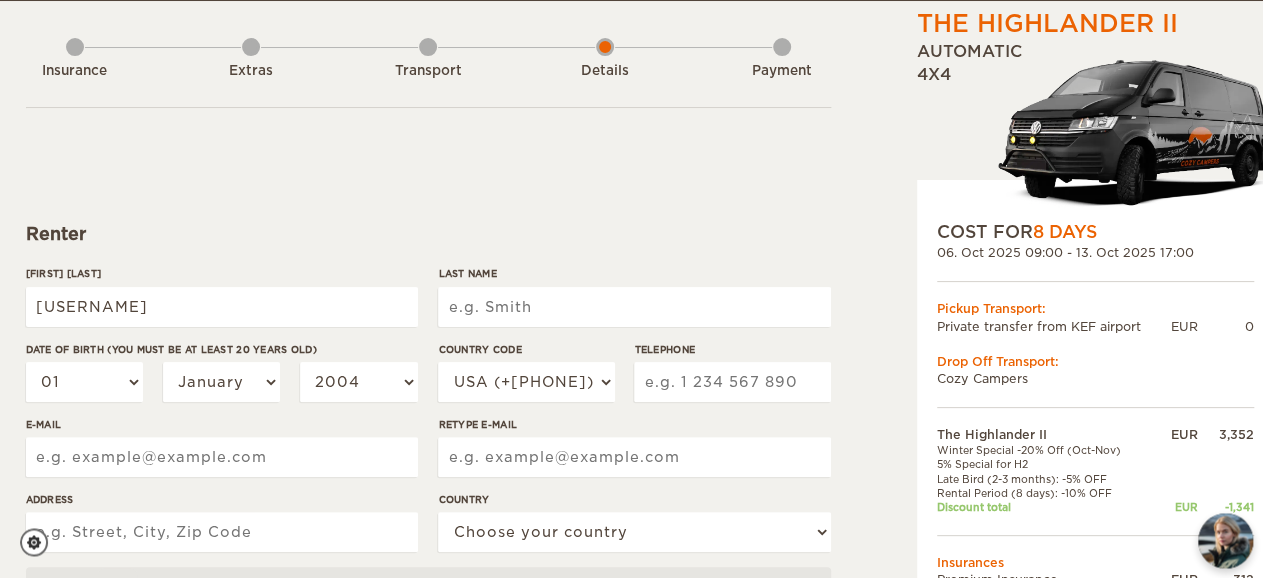 type on "[USERNAME]" 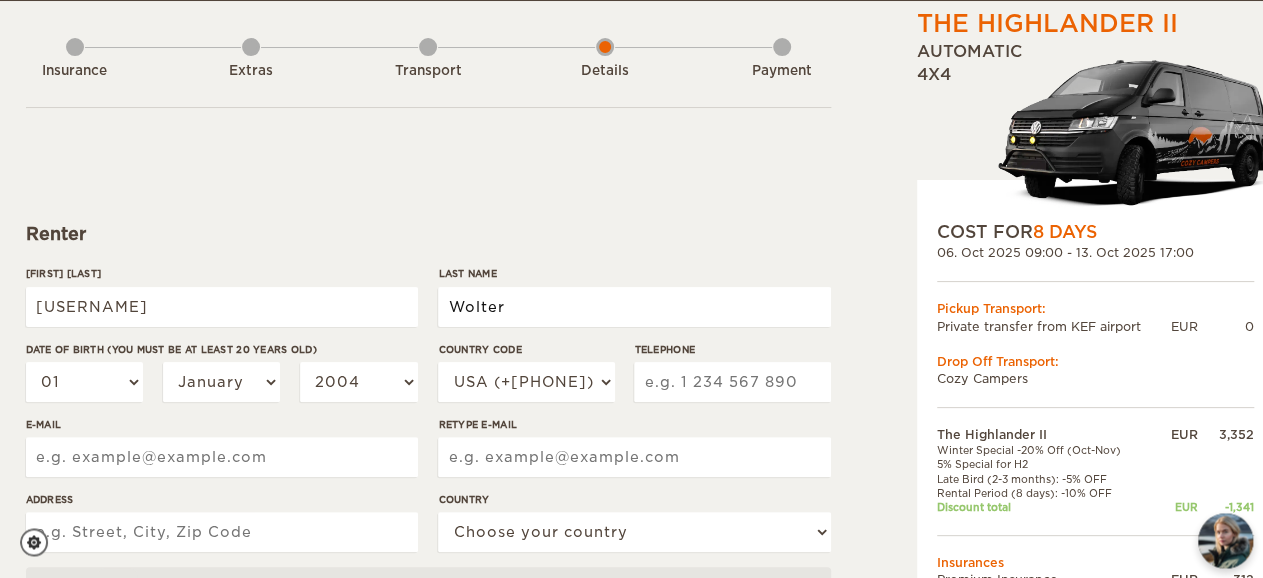 type on "Wolter" 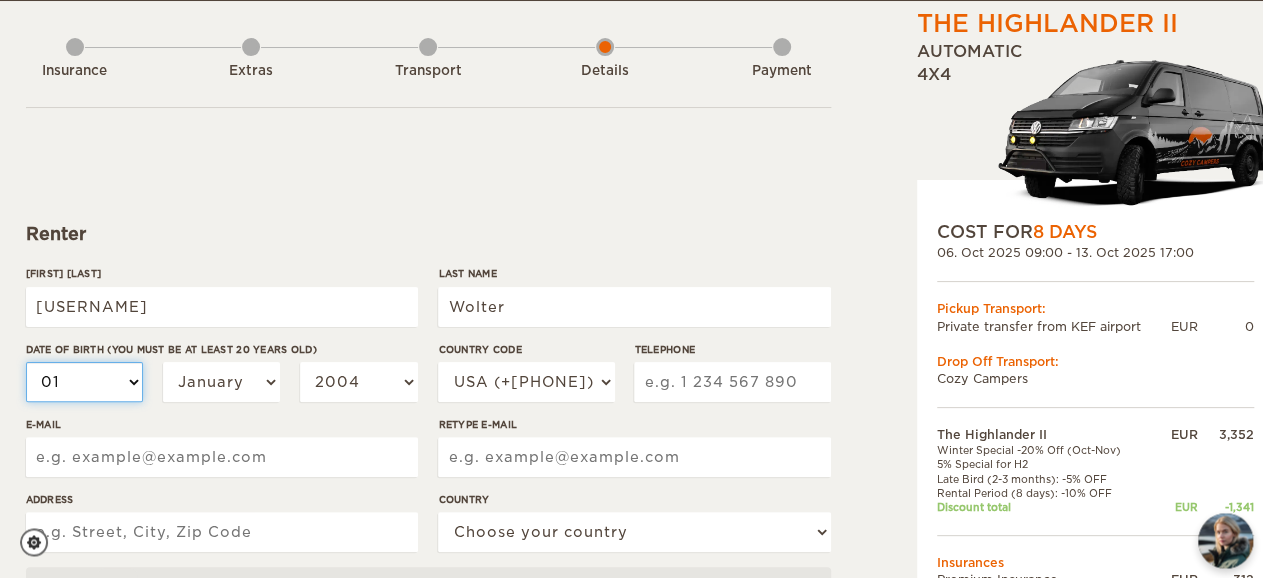 type on "Wolter" 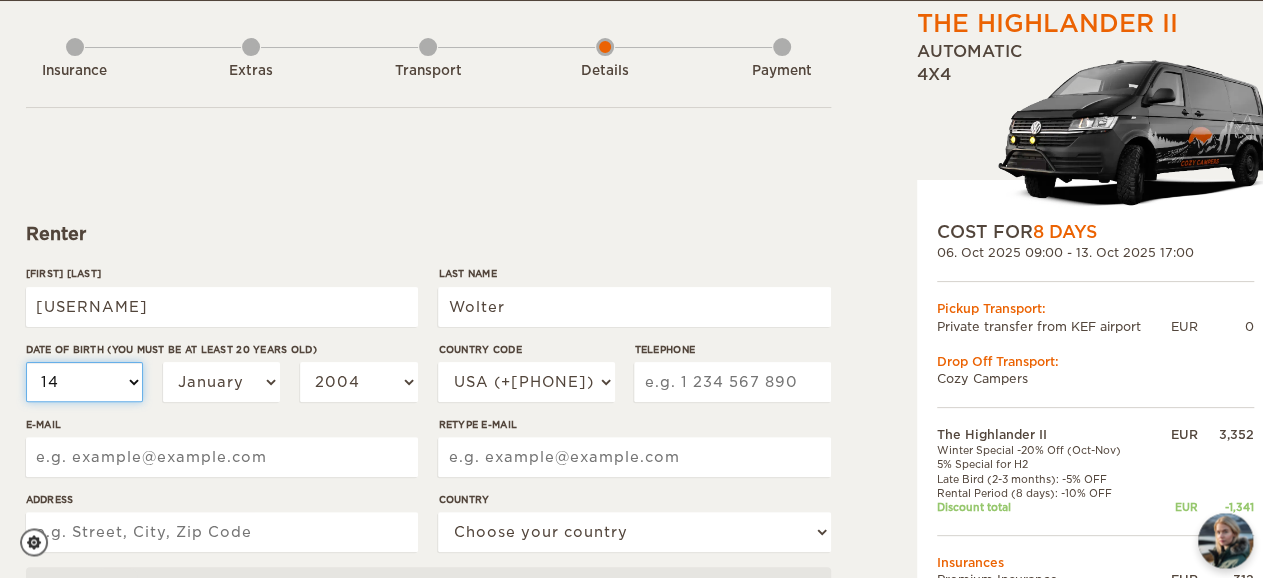 click on "14" at bounding box center (0, 0) 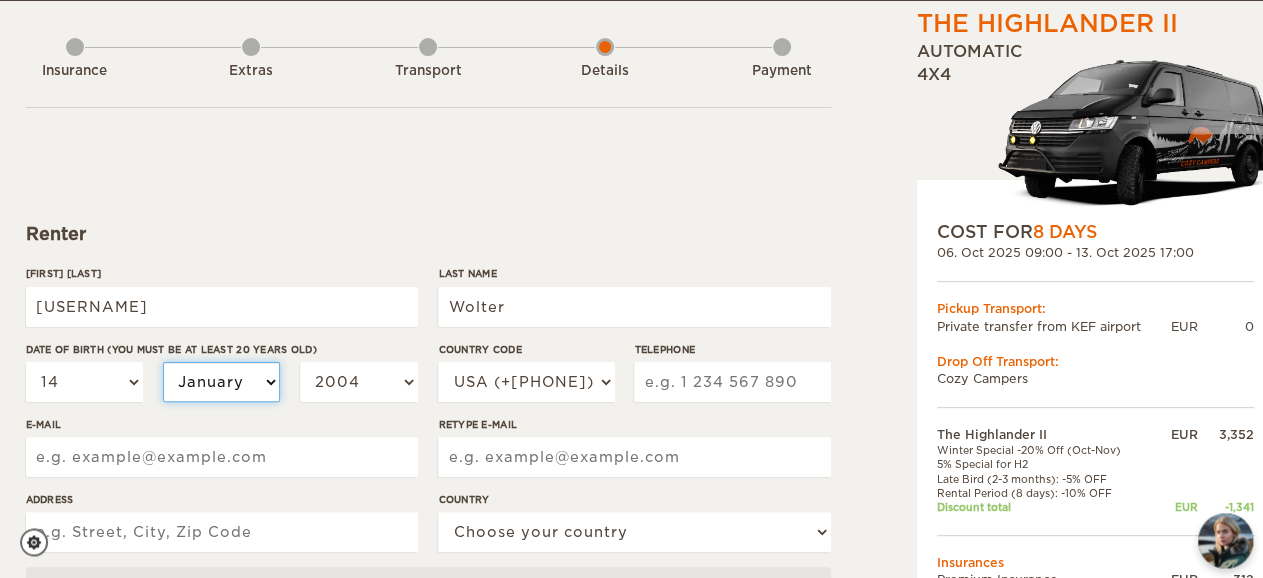 click on "January
February
March
April
May
June
July
August
September
October
November
December" at bounding box center [222, 382] 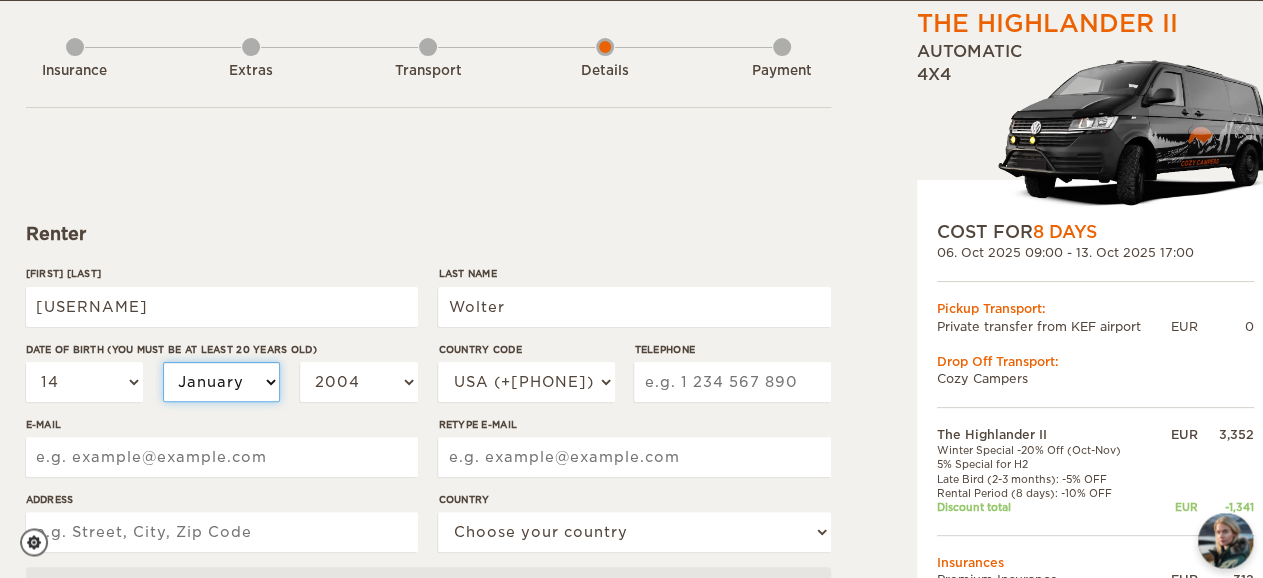 select on "08" 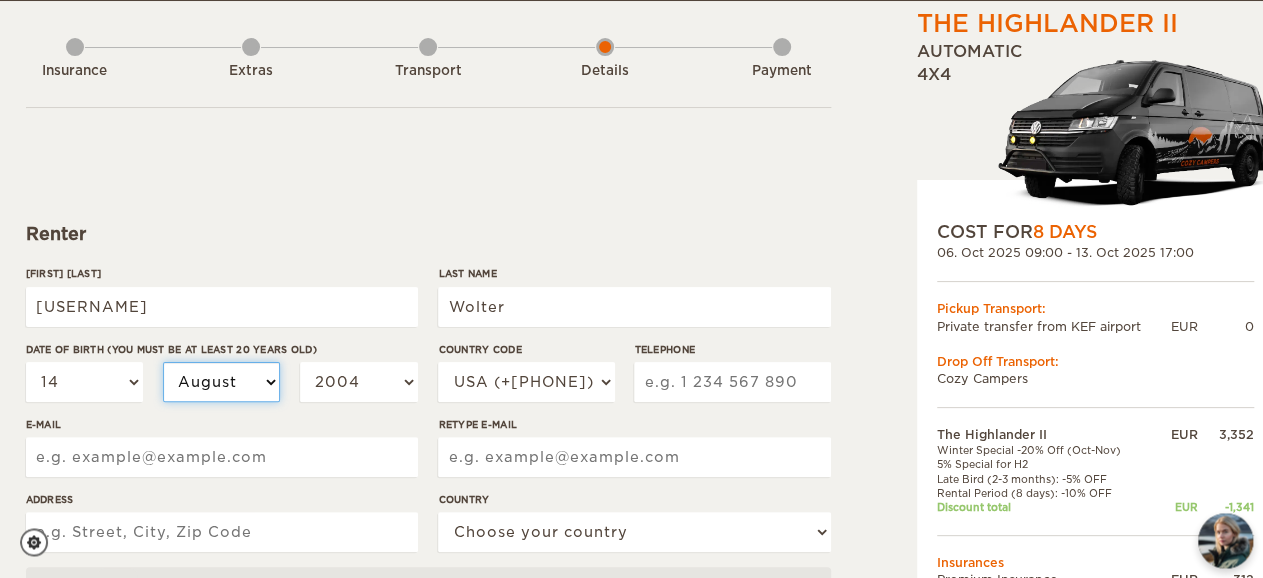select on "08" 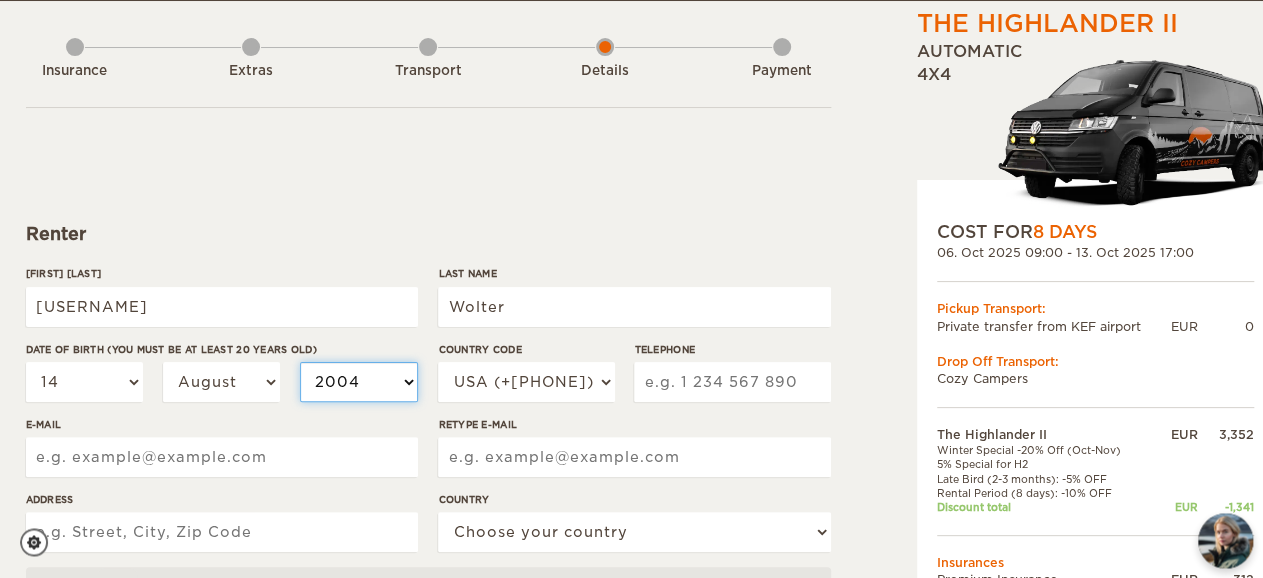 click on "2004 2003 2002 2001 2000 1999 1998 1997 1996 1995 1994 1993 1992 1991 1990 1989 1988 1987 1986 1985 1984 1983 1982 1981 1980 1979 1978 1977 1976 1975 1974 1973 1972 1971 1970 1969 1968 1967 1966 1965 1964 1963 1962 1961 1960 1959 1958 1957 1956 1955 1954 1953 1952 1951 1950 1949 1948 1947 1946 1945 1944 1943 1942 1941 1940 1939 1938 1937 1936 1935 1934 1933 1932 1931 1930 1929 1928 1927 1926 1925 1924 1923 1922 1921 1920 1919 1918 1917 1916 1915 1914 1913 1912 1911 1910 1909 1908 1907 1906 1905 1904 1903 1902 1901 1900 1899 1898 1897 1896 1895 1894 1893 1892 1891 1890 1889 1888 1887 1886 1885 1884 1883 1882 1881 1880 1879 1878 1877 1876 1875" at bounding box center [359, 382] 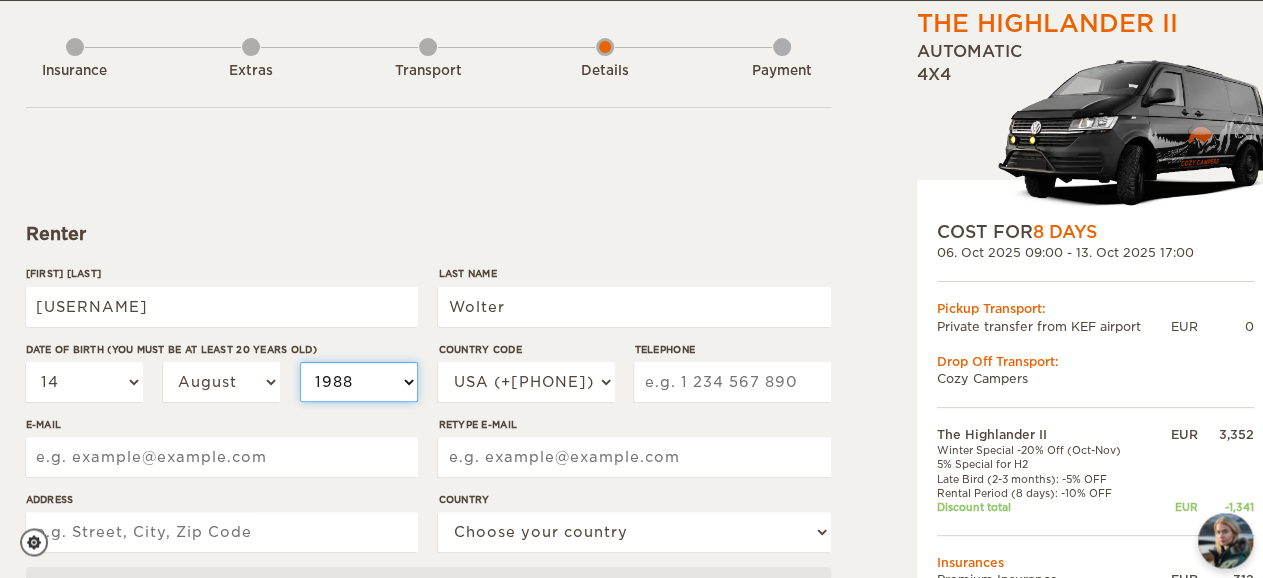 click on "1988" at bounding box center (0, 0) 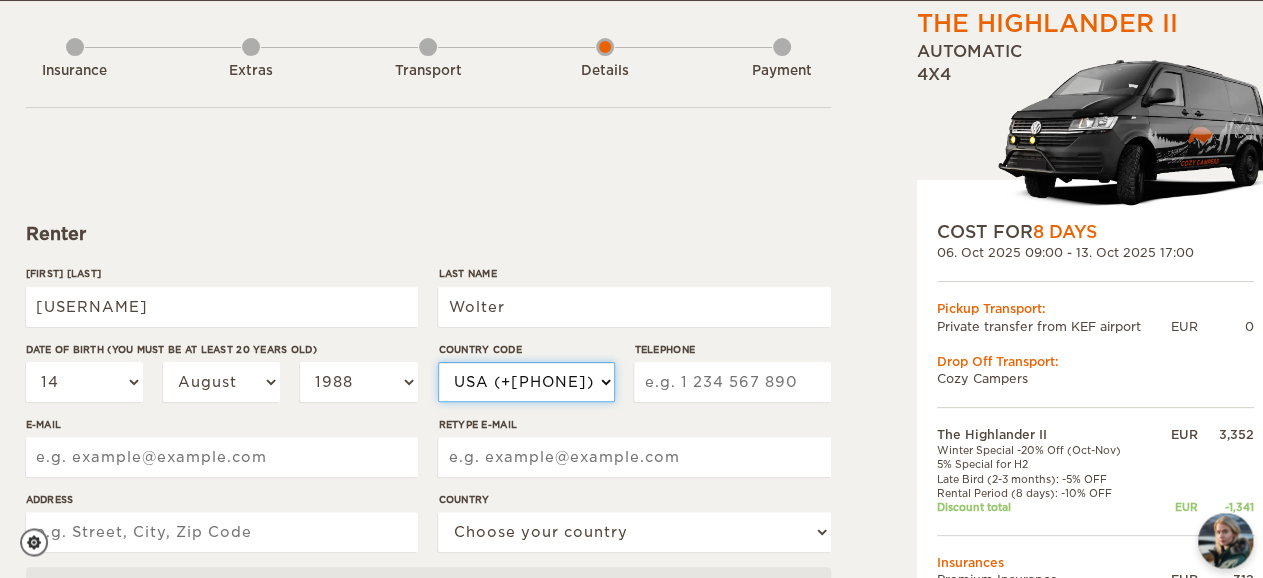 click on "USA (+1)
UK (+44)
Germany (+49)
Algeria (+213)
Andorra (+376)
Angola (+244)
Anguilla (+1264)
Antigua & Barbuda (+1268)
Argentina (+54)
Armenia (+374)
Aruba (+297)
Australia (+61)
Austria (+43)
Azerbaijan (+994)
Bahamas (+1242)
Bahrain (+973)
Bangladesh (+880)
Barbados (+1246)
Belarus (+375)
Belgium (+32)
Belize (+501)
Benin (+229)
Bermuda (+1441)
Bhutan (+975)
Bolivia (+591)
Bosnia Herzegovina (+387)
Botswana (+267)
Brazil (+55)
Brunei (+673)
Bulgaria (+359)
Burkina Faso (+226)
Burundi (+257)
Cambodia (+855)
Cameroon (+237)
Canada (+1)
Cape Verde Islands (+238)
Cayman Islands (+1345)
Central African Republic (+236)
Chile (+56)
China (+86)
Colombia (+57)
Comoros (+269)
Congo (+242)
Cook Islands (+682)
Costa Rica (+506)" at bounding box center [526, 382] 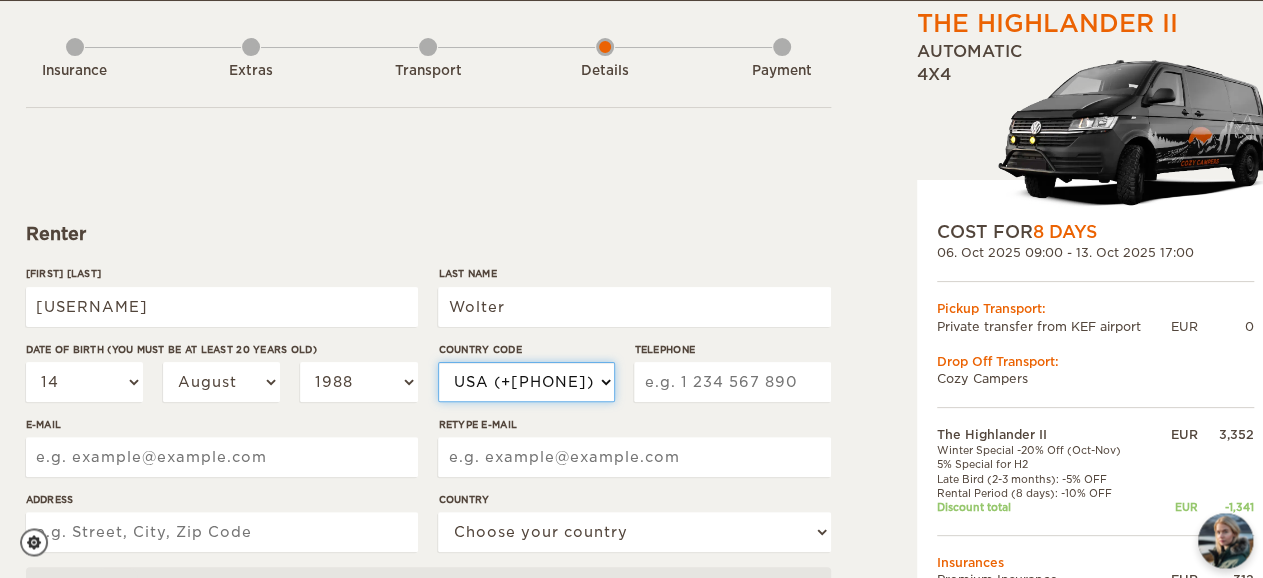 select on "49" 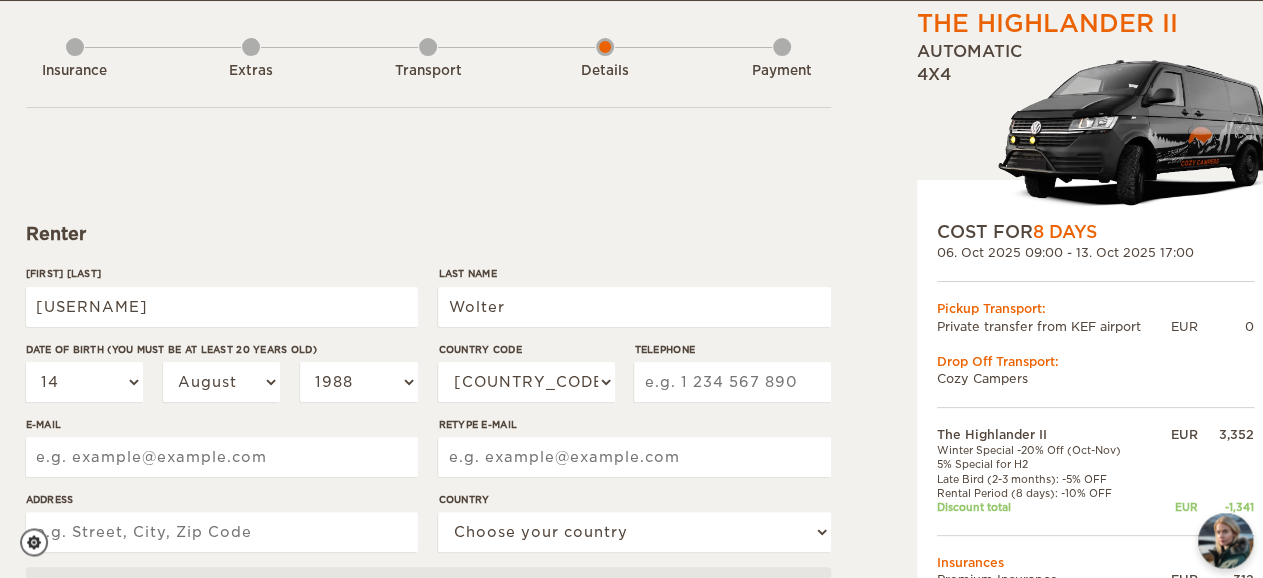 click on "Telephone" at bounding box center (732, 382) 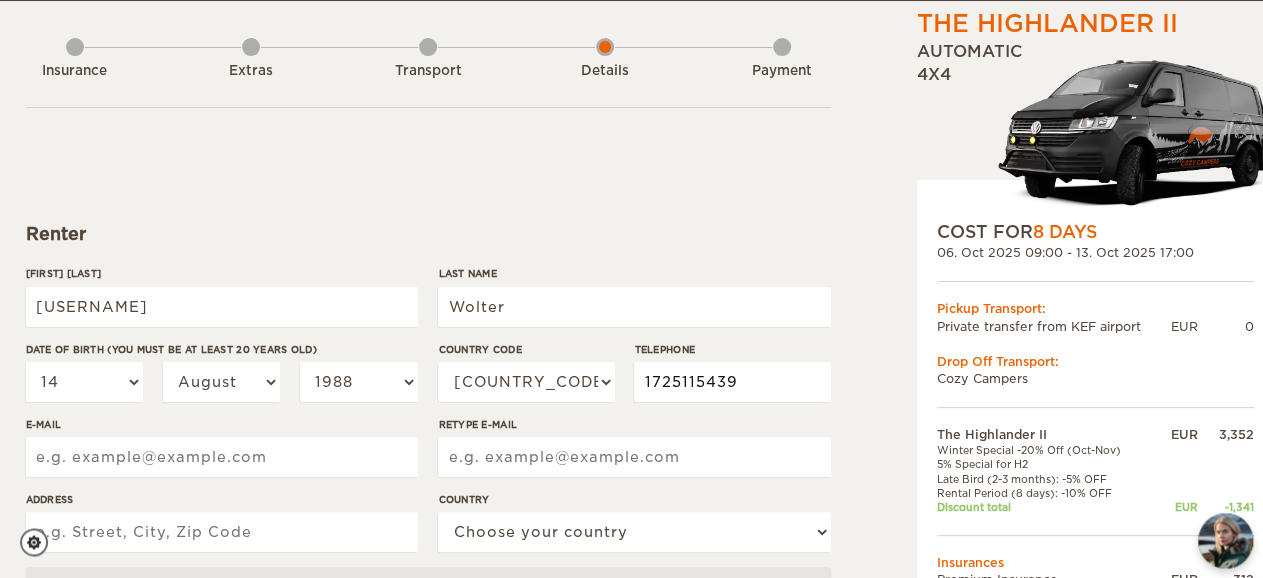 type on "1725115439" 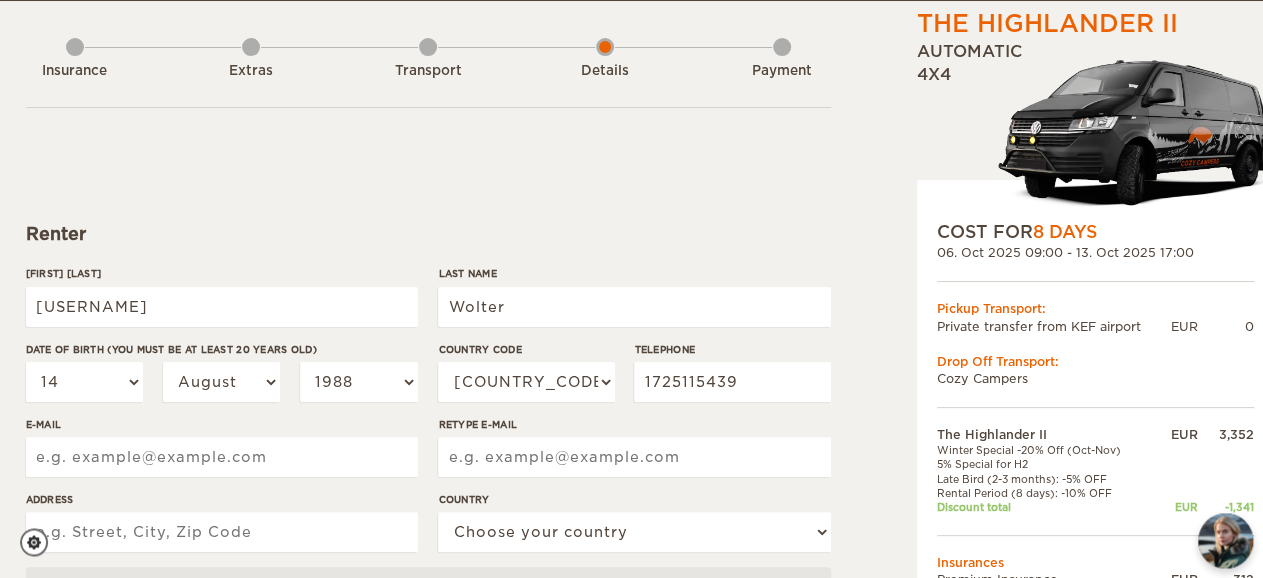 click on "E-mail" at bounding box center (222, 457) 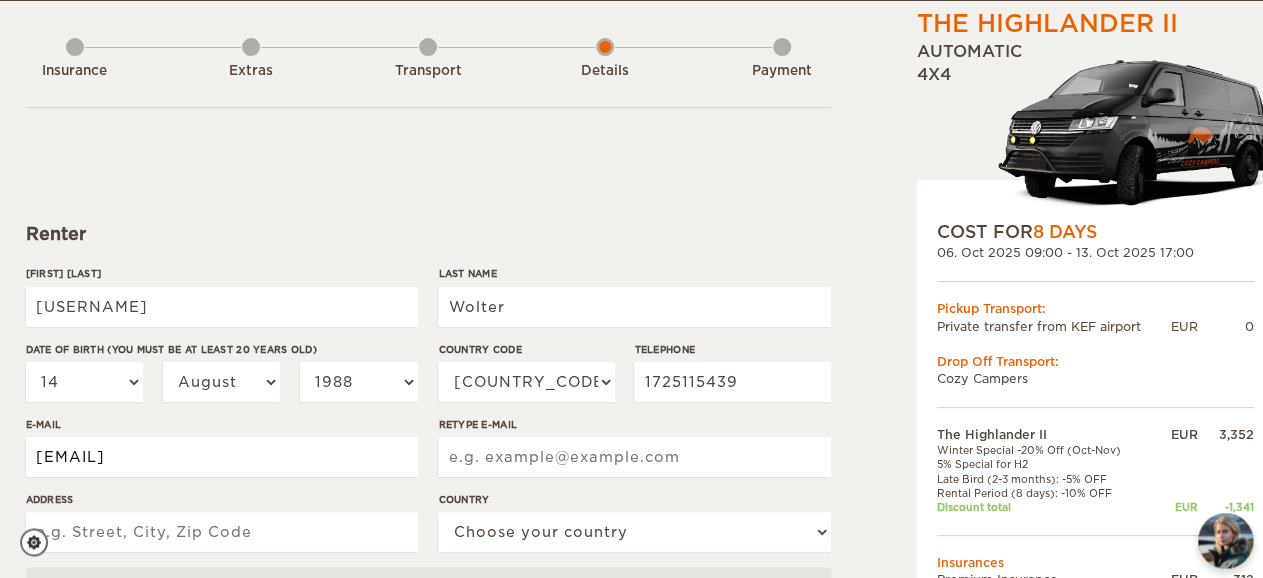 type on "katharinawolter@gmx.de" 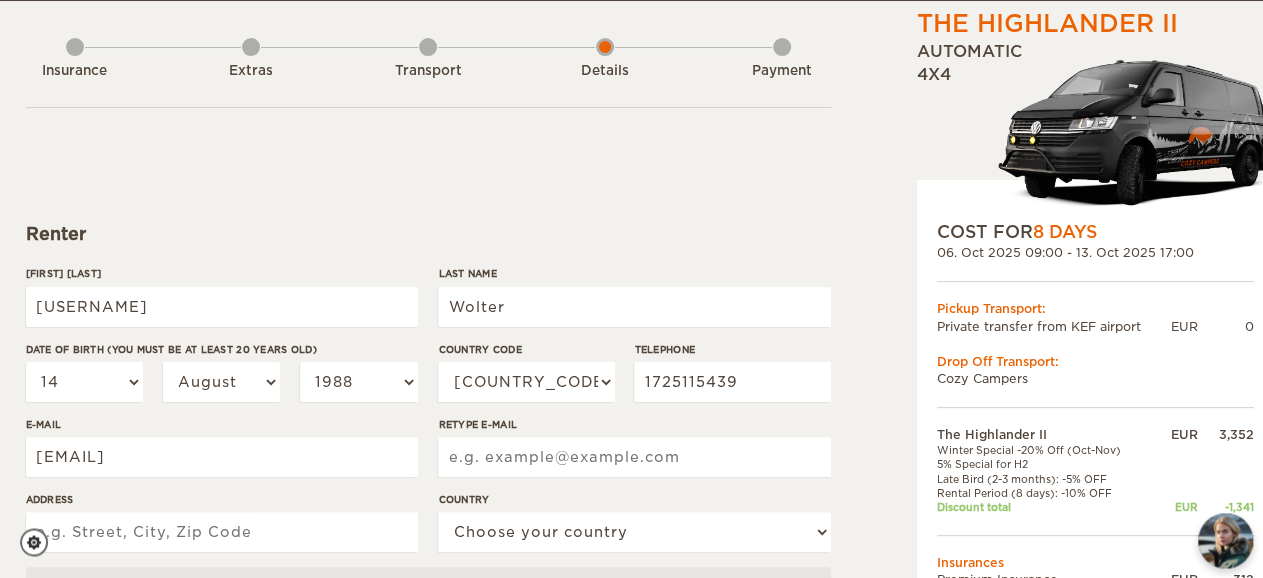 click on "Retype E-mail" at bounding box center (634, 457) 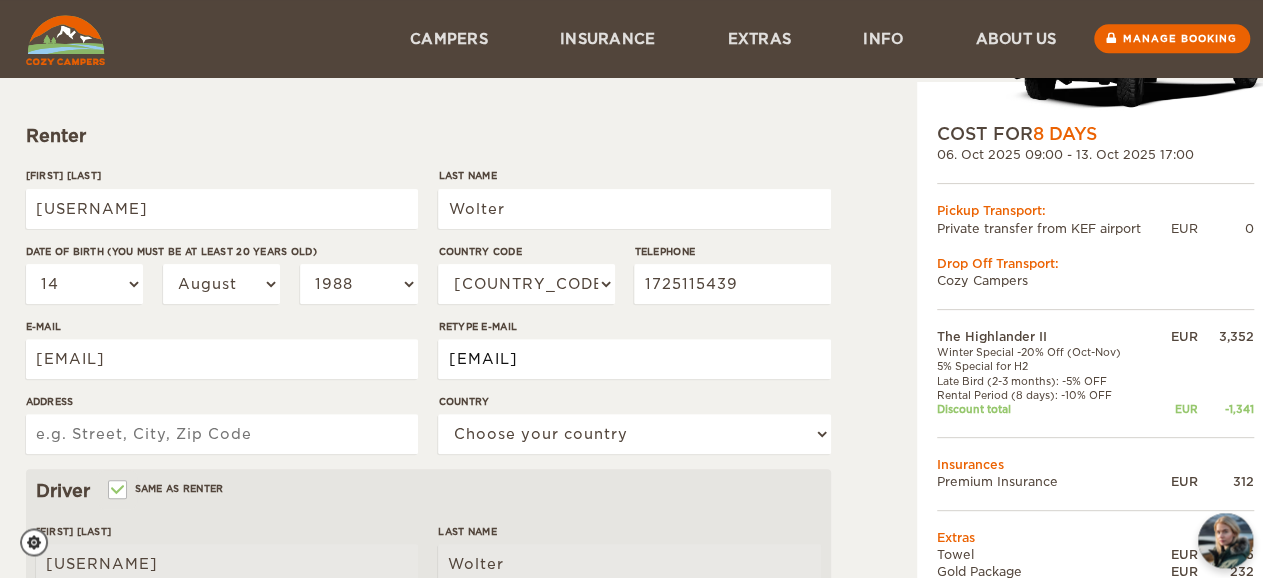 scroll, scrollTop: 176, scrollLeft: 0, axis: vertical 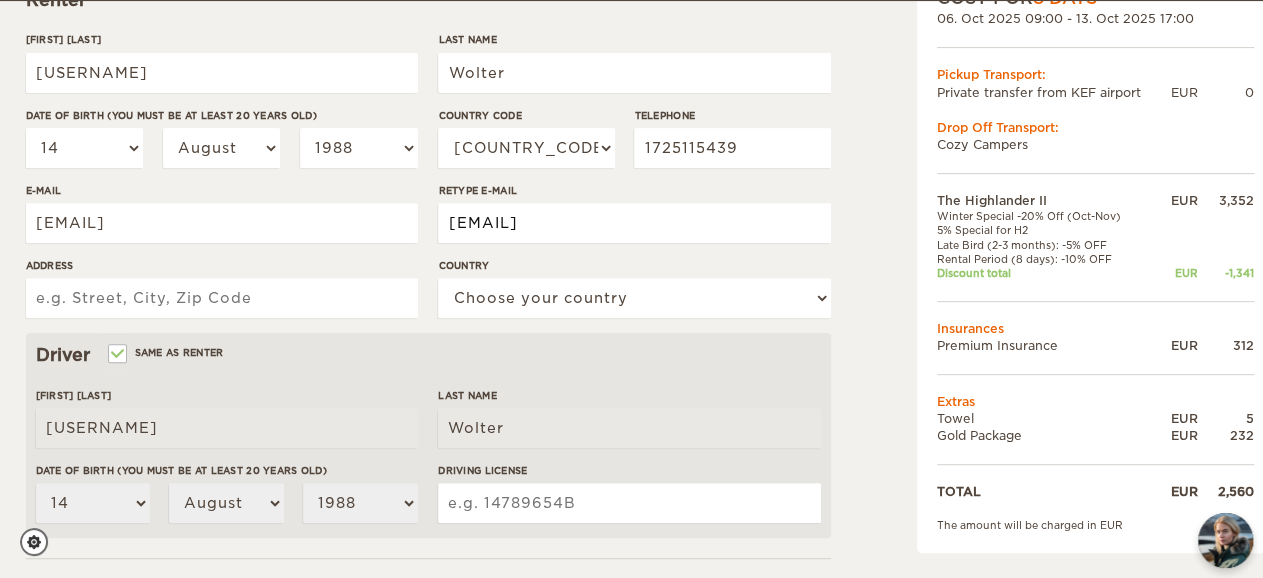type on "katharinawolter@gmx.de" 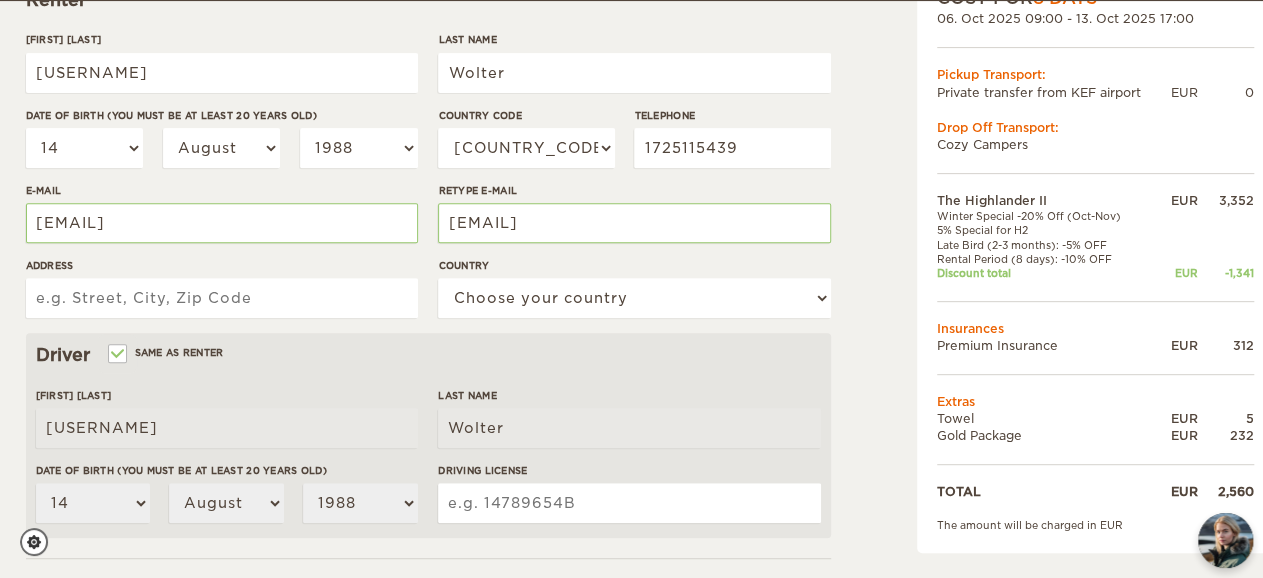 click on "Address" at bounding box center [222, 298] 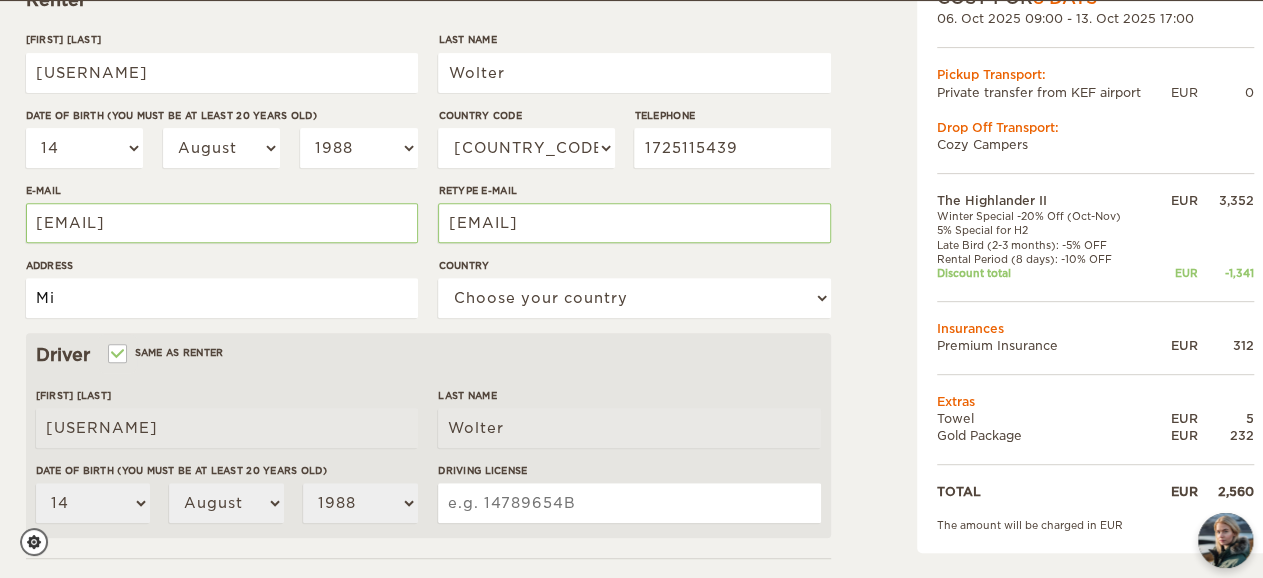 type on "M" 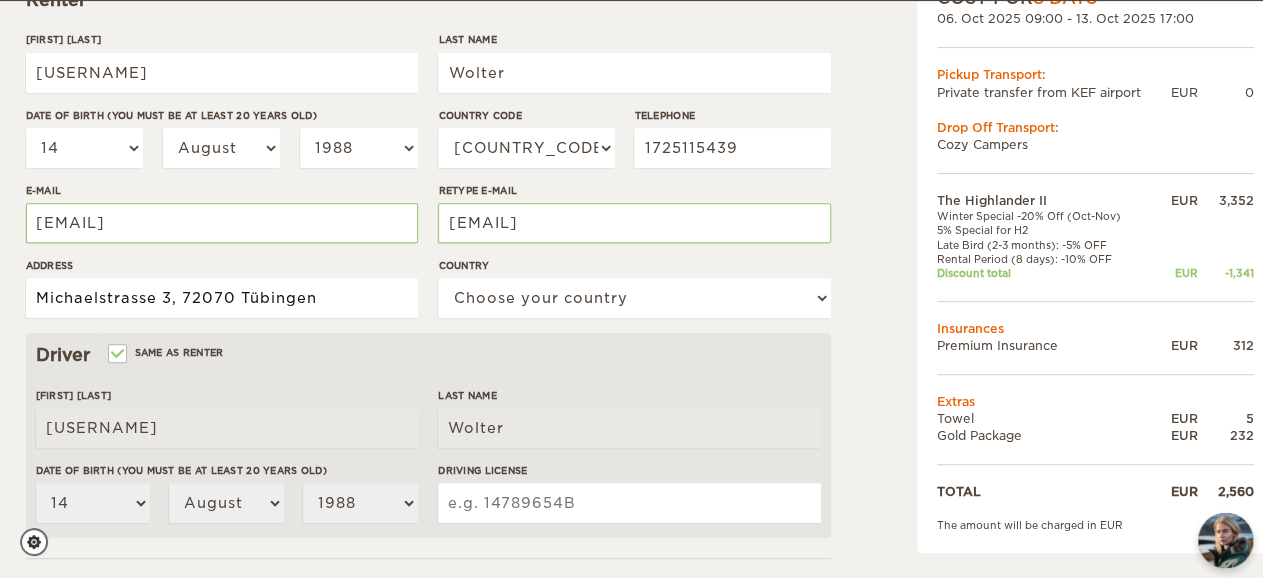 type on "Michaelstrasse 3, 72070 Tübingen" 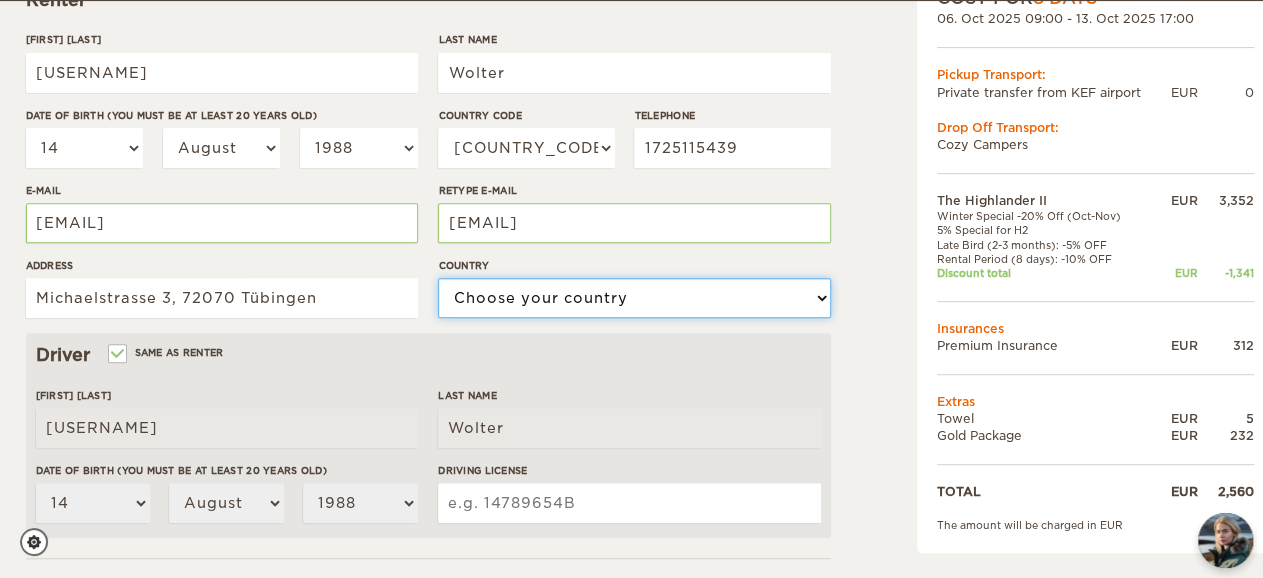 click on "Choose your country
United States
United Kingdom
Germany
Afghanistan Albania Algeria American Samoa Andorra Angola Anguilla Antarctica Antigua and Barbuda Argentina Armenia Aruba Australia Austria Azerbaijan Bahamas Bahrain Bangladesh Barbados Belarus Belgium Belize Benin Bermuda Bhutan Bolivia Bosnia and Herzegovina Botswana Brazil British Virgin Islands Brunei Bulgaria Burkina Faso Burma (Myanmar) Burundi Cambodia Cameroon Canada Cape Verde Cayman Islands Central African Republic Chad Chile China Christmas Island Cocos (Keeling) Islands Colombia Comoros Cook Islands Costa Rica Croatia Cuba Cyprus Czech Republic Democratic Republic of the Congo Denmark Djibouti Dominica Dominican Republic Ecuador Egypt El Salvador Equatorial Guinea Eritrea Estonia Ethiopia Falkland Islands Faroe Islands Fiji Finland France French Polynesia Gabon Gambia Gaza Strip Georgia Germany Ghana Gibraltar Greece Greenland Grenada Guam Guatemala Guinea Guinea-Bissau Guyana Haiti Holy See (Vatican City)" at bounding box center [634, 298] 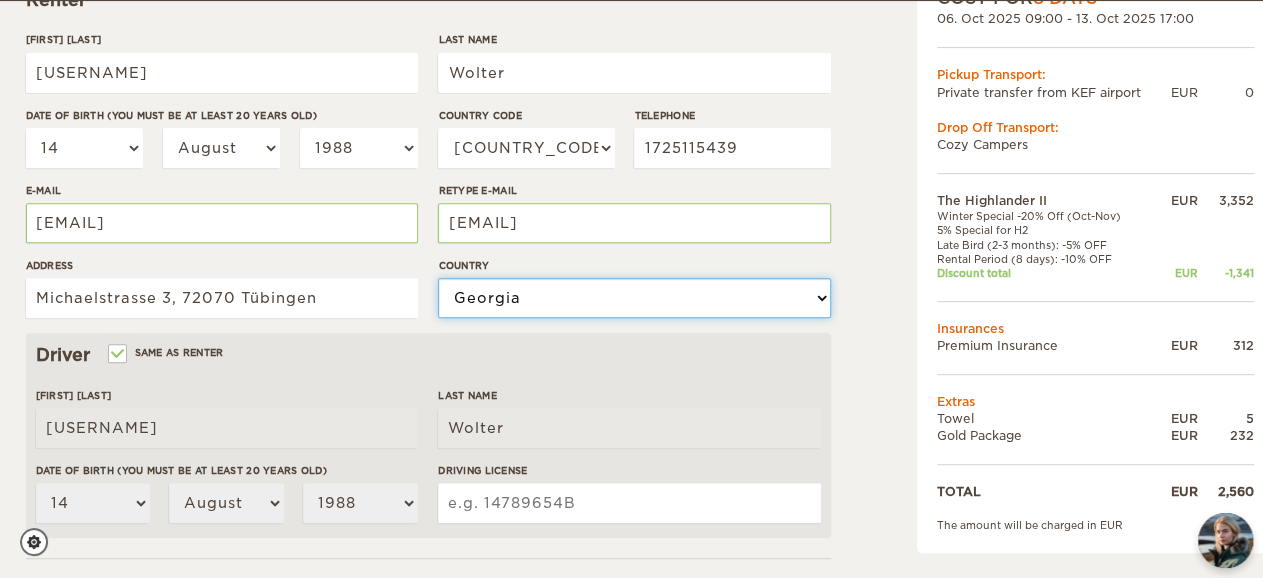 click on "Choose your country
United States
United Kingdom
Germany
Afghanistan Albania Algeria American Samoa Andorra Angola Anguilla Antarctica Antigua and Barbuda Argentina Armenia Aruba Australia Austria Azerbaijan Bahamas Bahrain Bangladesh Barbados Belarus Belgium Belize Benin Bermuda Bhutan Bolivia Bosnia and Herzegovina Botswana Brazil British Virgin Islands Brunei Bulgaria Burkina Faso Burma (Myanmar) Burundi Cambodia Cameroon Canada Cape Verde Cayman Islands Central African Republic Chad Chile China Christmas Island Cocos (Keeling) Islands Colombia Comoros Cook Islands Costa Rica Croatia Cuba Cyprus Czech Republic Democratic Republic of the Congo Denmark Djibouti Dominica Dominican Republic Ecuador Egypt El Salvador Equatorial Guinea Eritrea Estonia Ethiopia Falkland Islands Faroe Islands Fiji Finland France French Polynesia Gabon Gambia Gaza Strip Georgia Germany Ghana Gibraltar Greece Greenland Grenada Guam Guatemala Guinea Guinea-Bissau Guyana Haiti Holy See (Vatican City)" at bounding box center [634, 298] 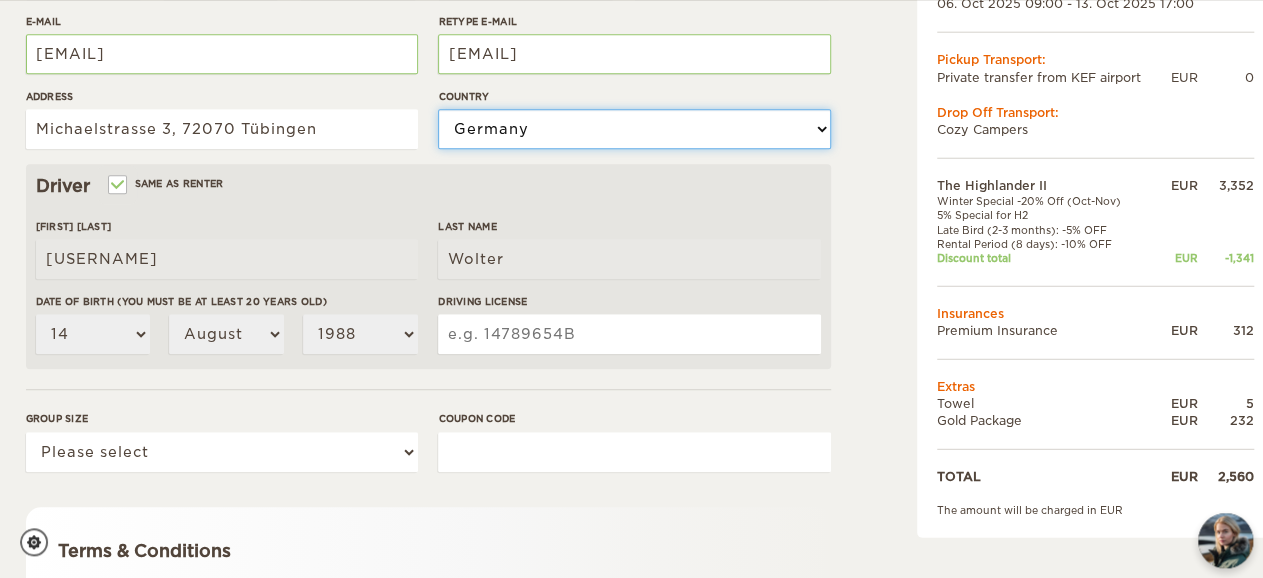 scroll, scrollTop: 494, scrollLeft: 0, axis: vertical 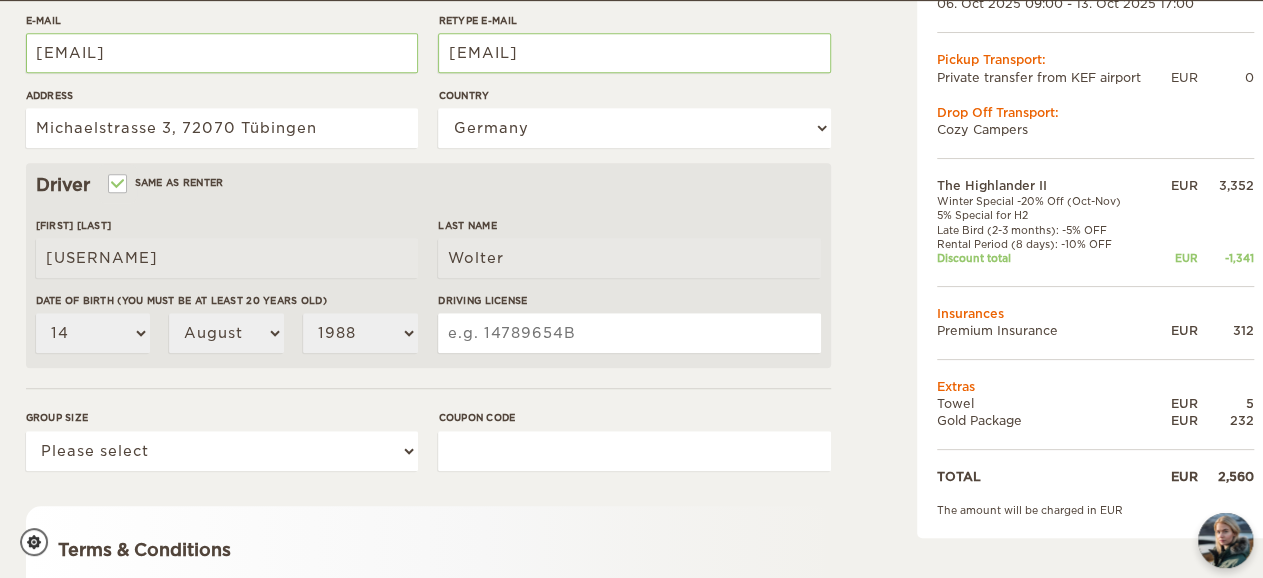 click on "Driving License" at bounding box center (629, 333) 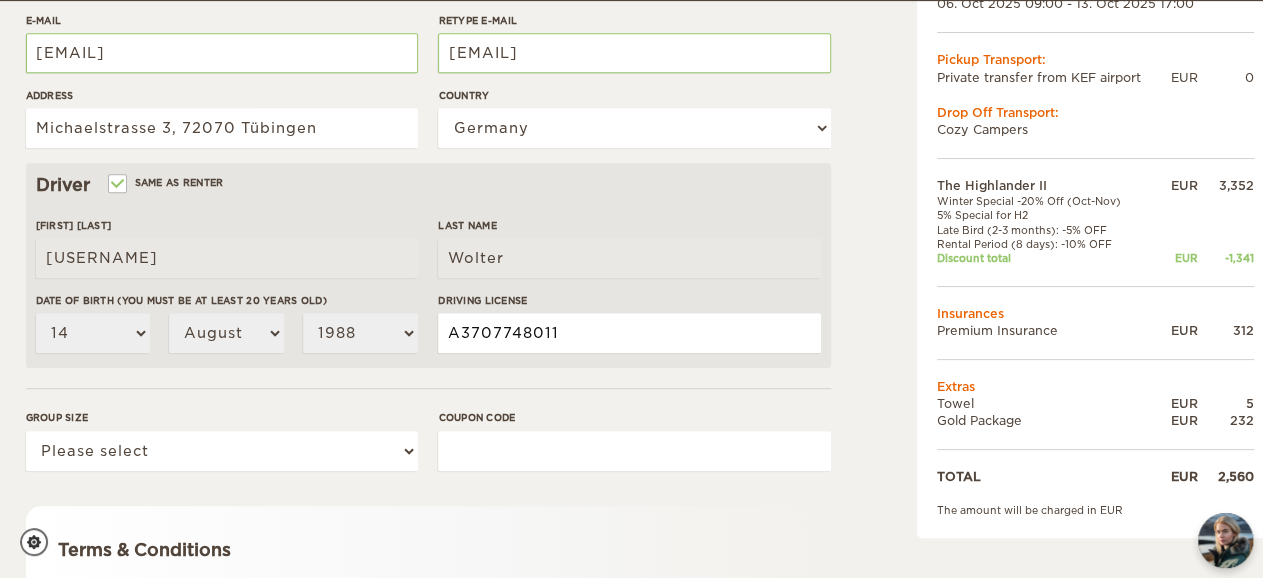 type on "A3707748011" 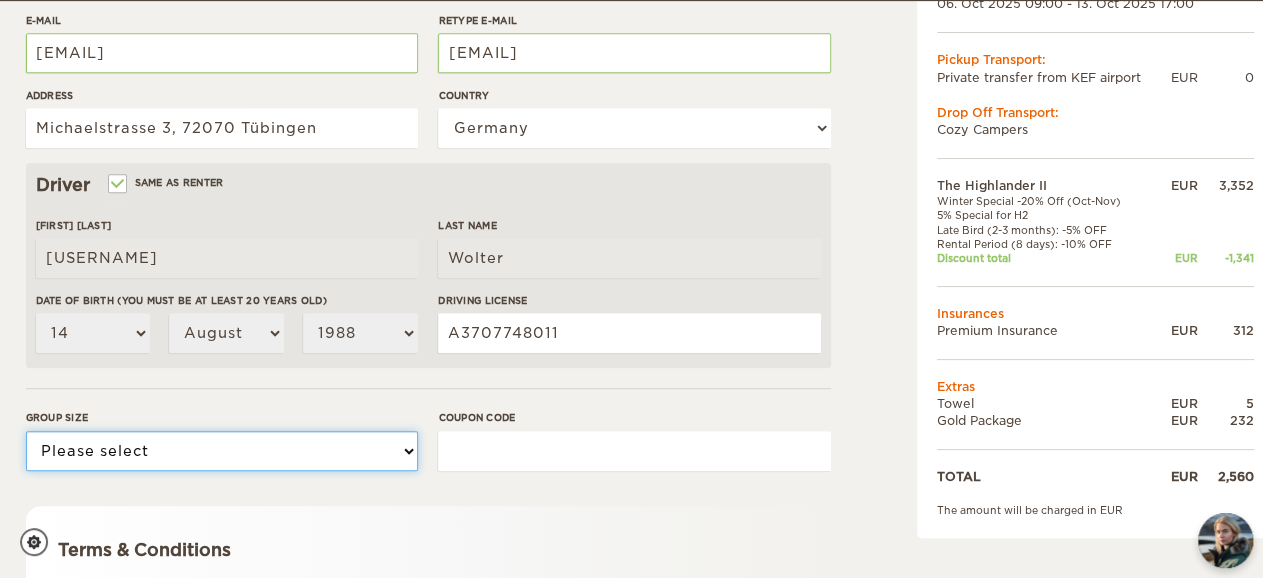 click on "Please select
1 2" at bounding box center [222, 451] 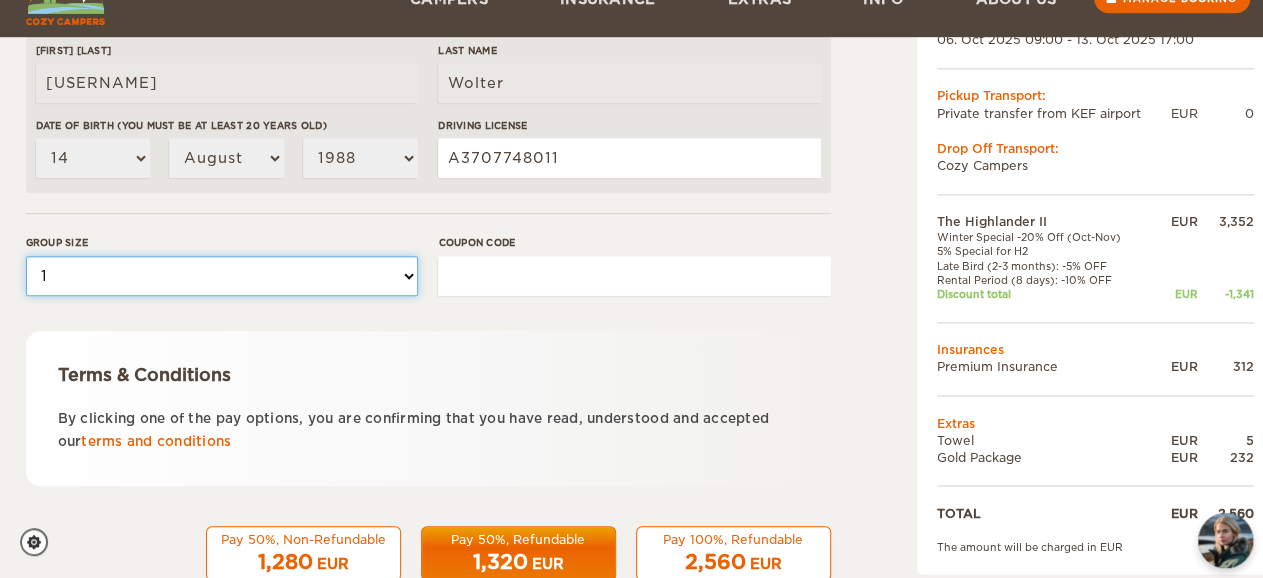 scroll, scrollTop: 721, scrollLeft: 0, axis: vertical 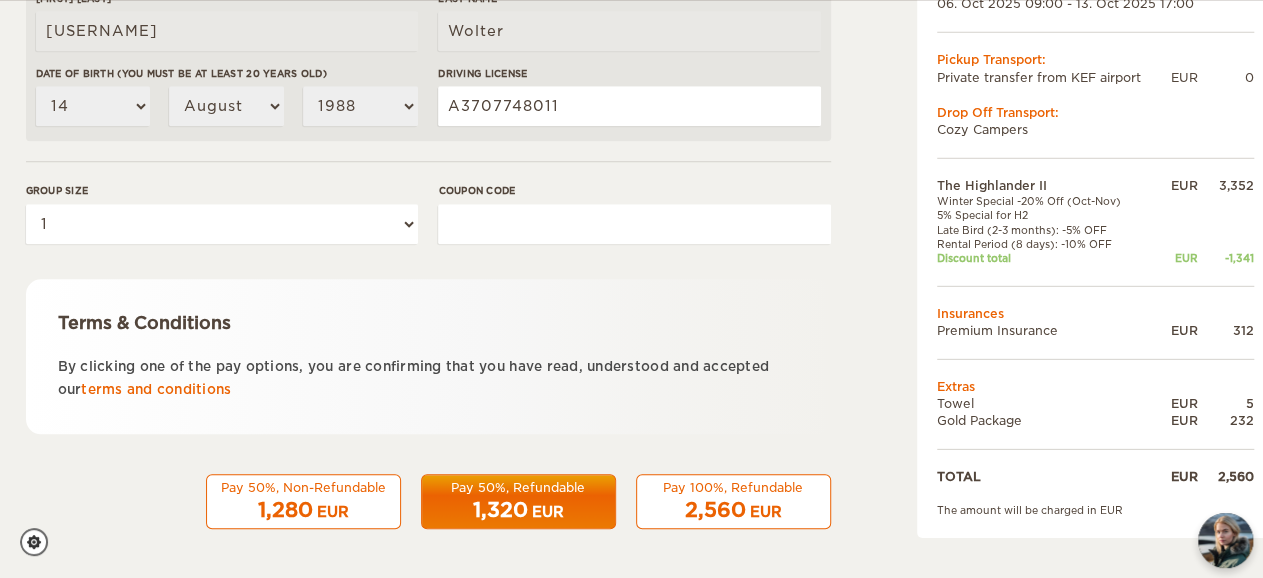click on "Pay 50%, Refundable" at bounding box center (518, 487) 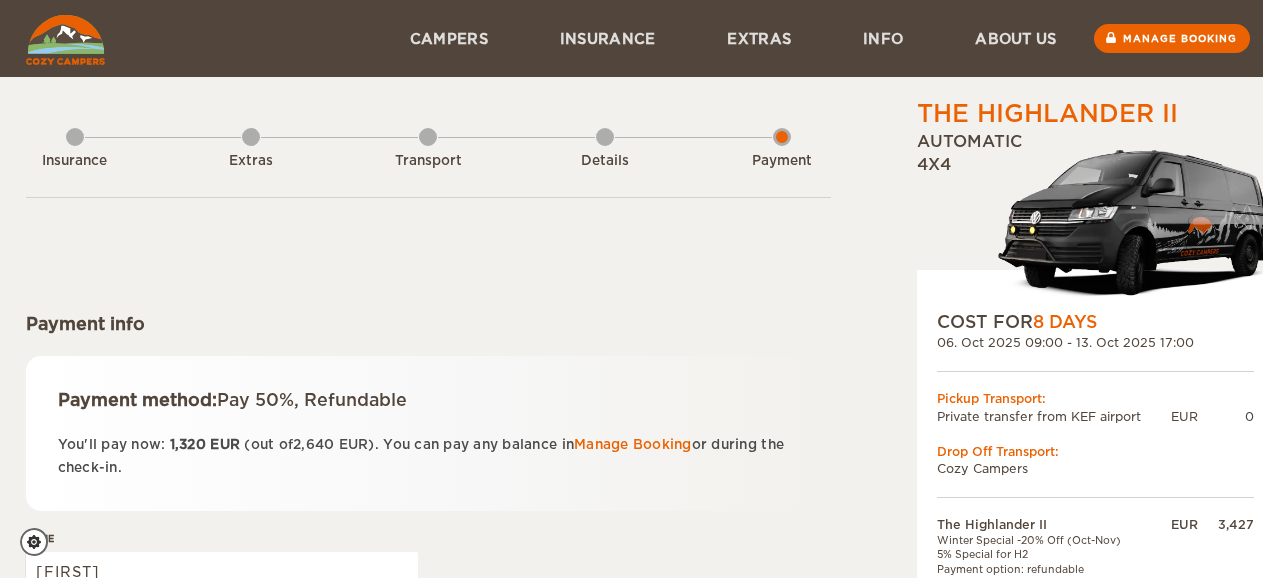 scroll, scrollTop: 0, scrollLeft: 0, axis: both 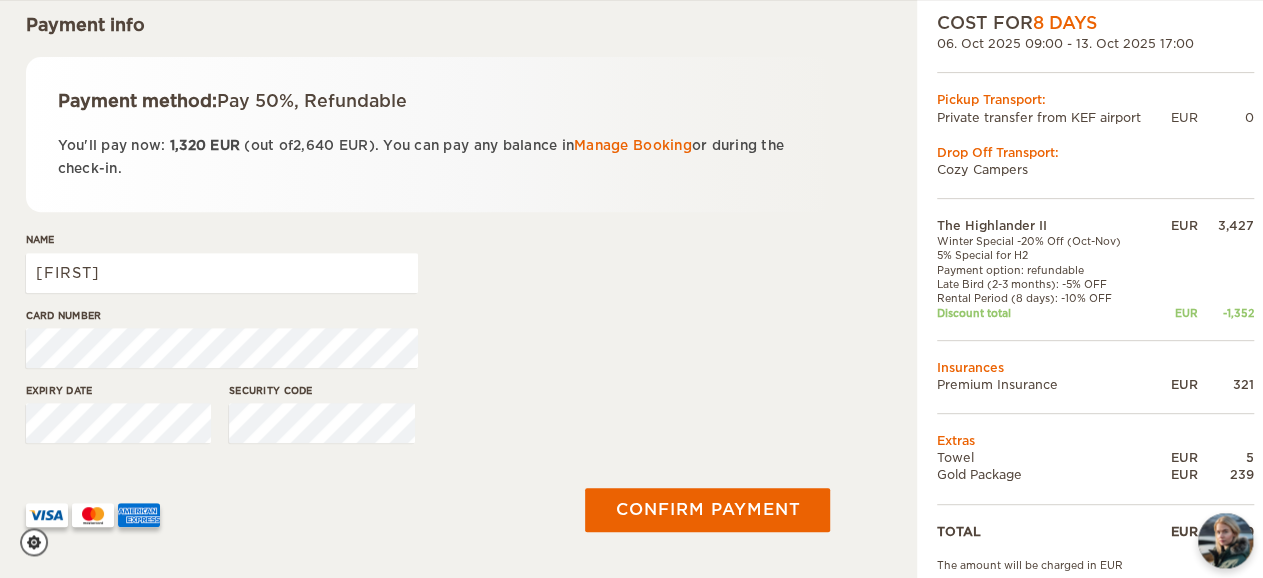 click on "Name
[FIRST]" at bounding box center (222, 269) 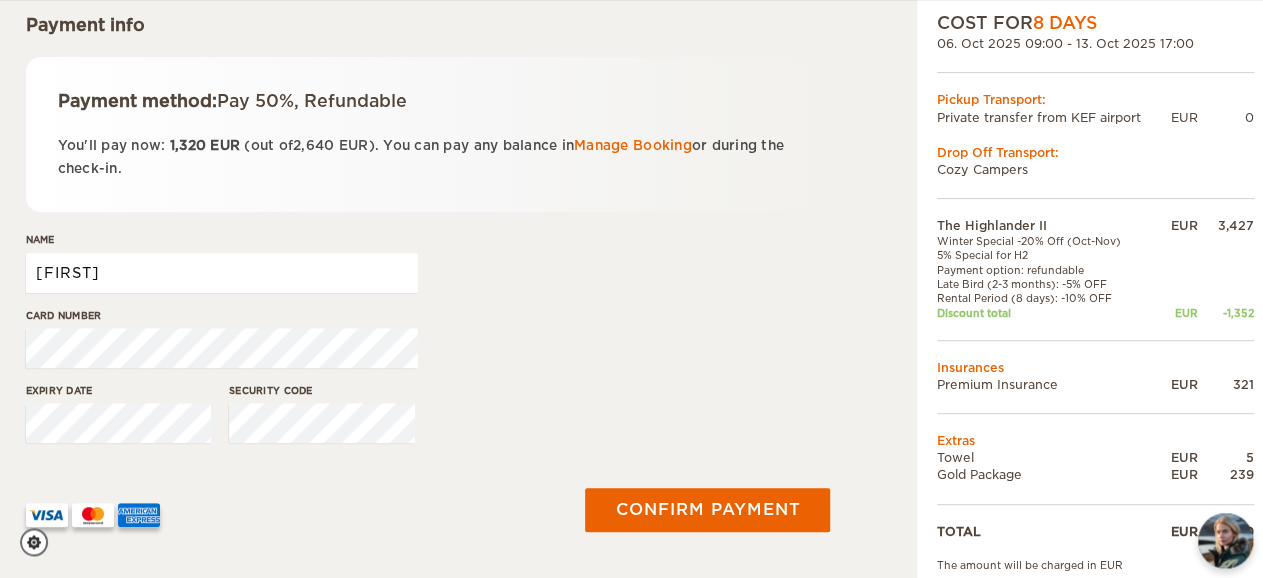 click on "[FIRST]" at bounding box center [222, 273] 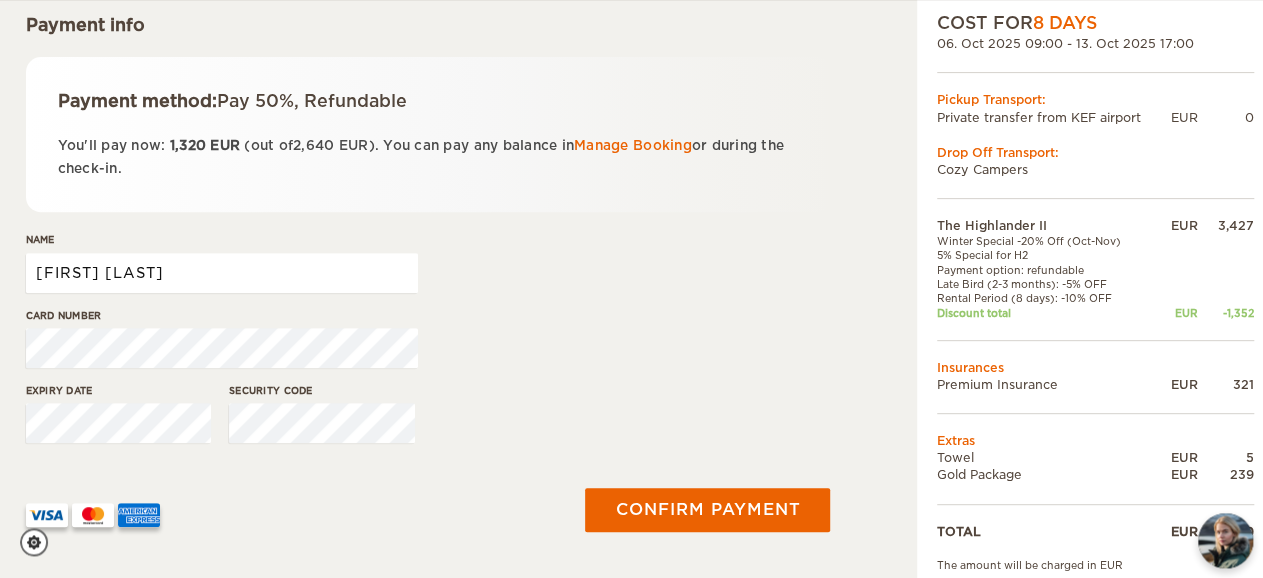type on "[FIRST] [LAST]" 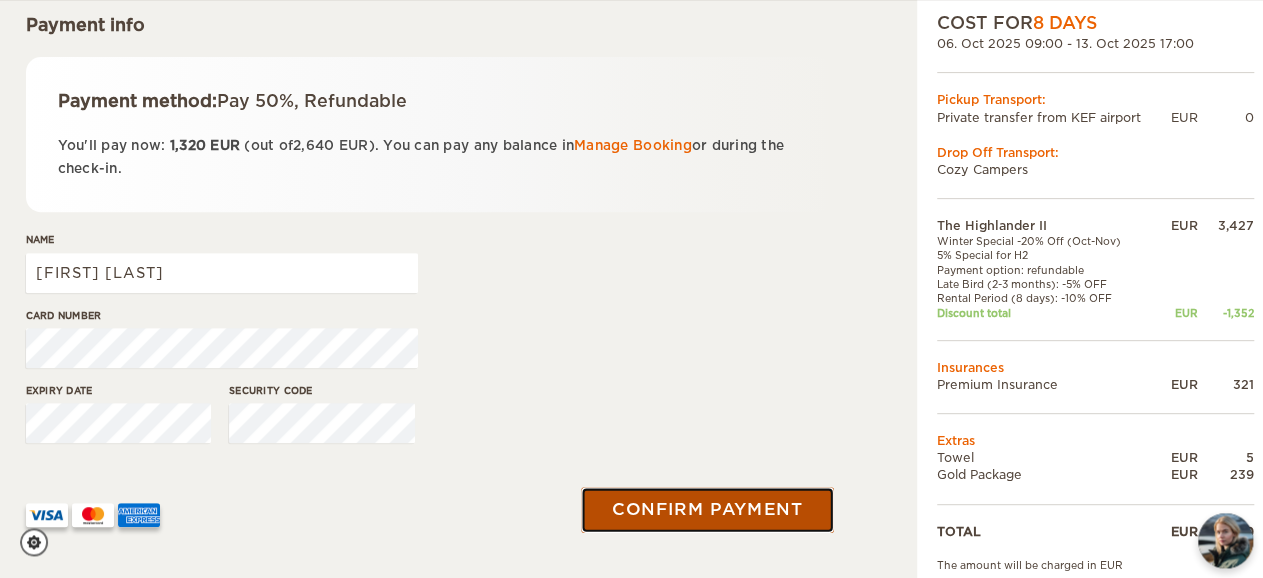 click on "Confirm payment" at bounding box center [708, 510] 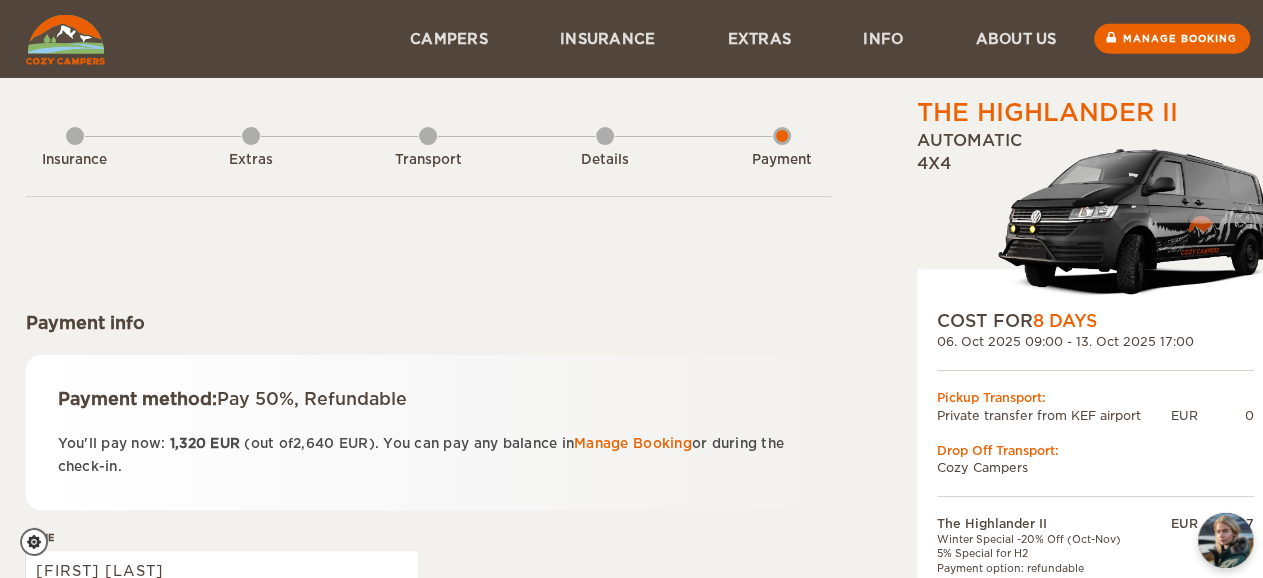 scroll, scrollTop: 0, scrollLeft: 0, axis: both 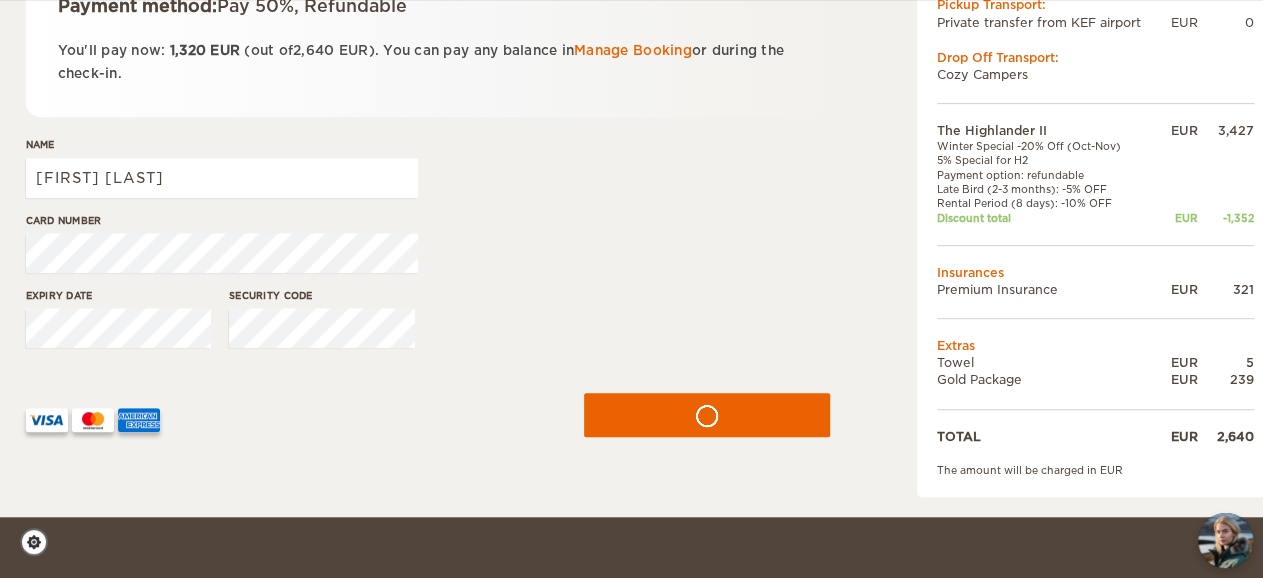 click on "Payment method:  Pay 50%, Refundable
You'll pay now:
1,320
EUR 				  (out of  2,640
EUR ). You can pay any balance in  Manage Booking  or during the check-in." at bounding box center [428, 39] 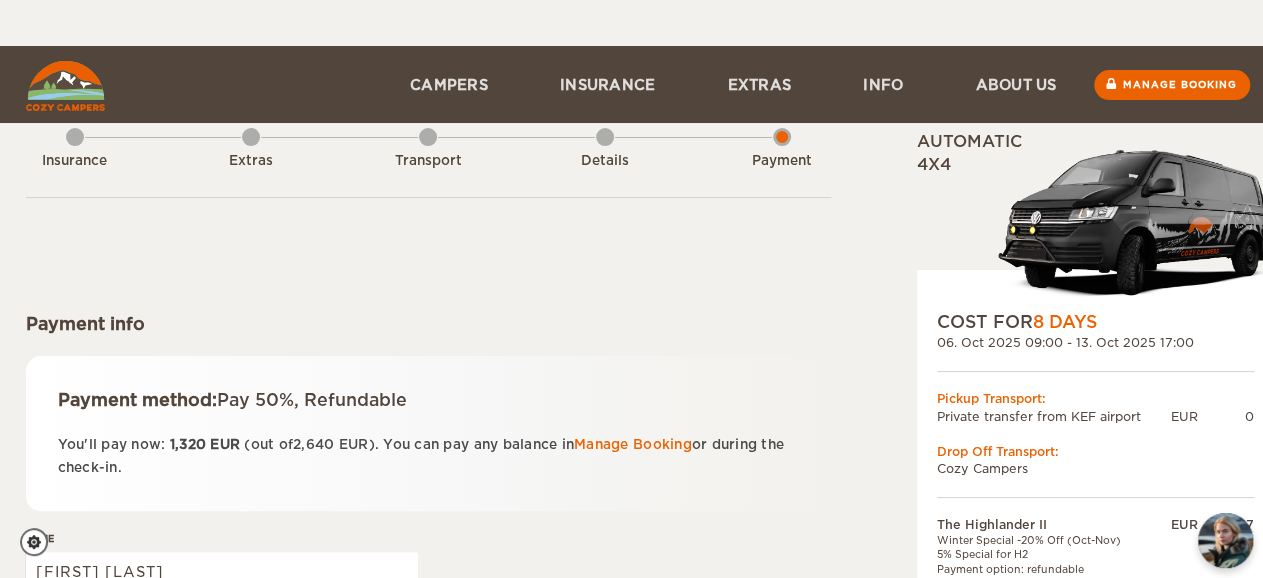 scroll, scrollTop: 136, scrollLeft: 0, axis: vertical 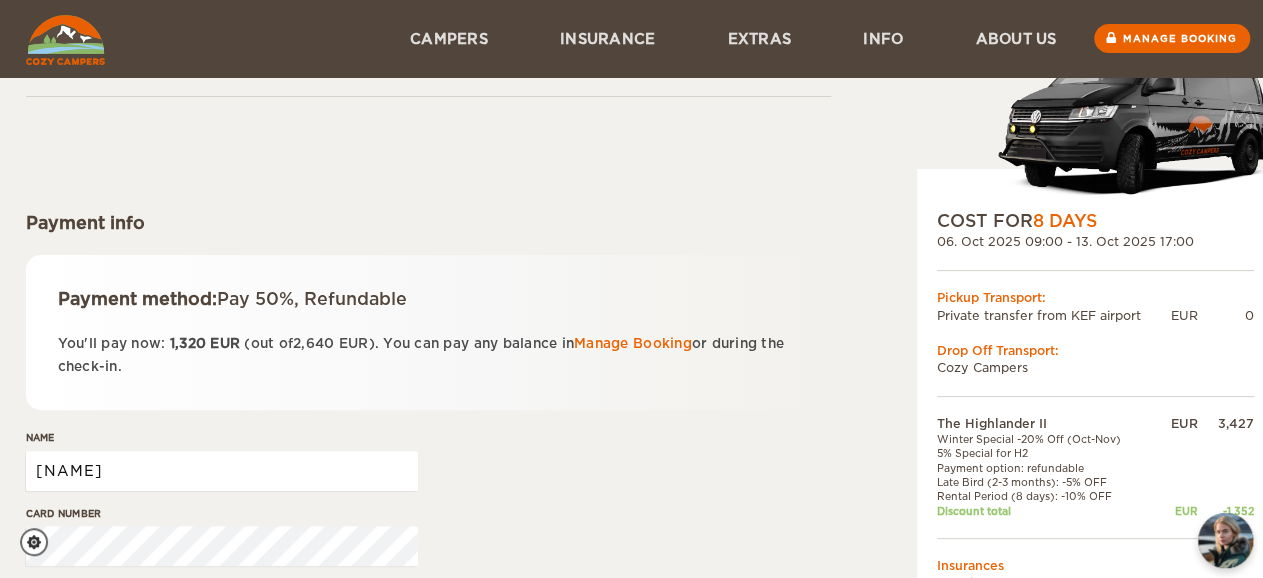 click on "[NAME]" at bounding box center [222, 471] 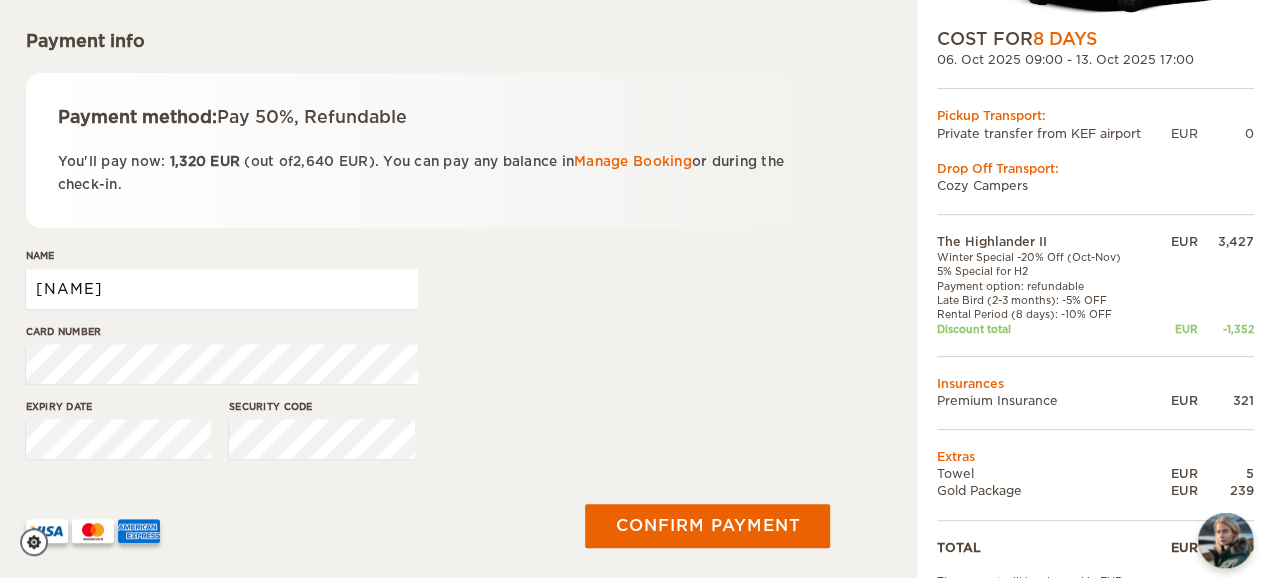 scroll, scrollTop: 296, scrollLeft: 0, axis: vertical 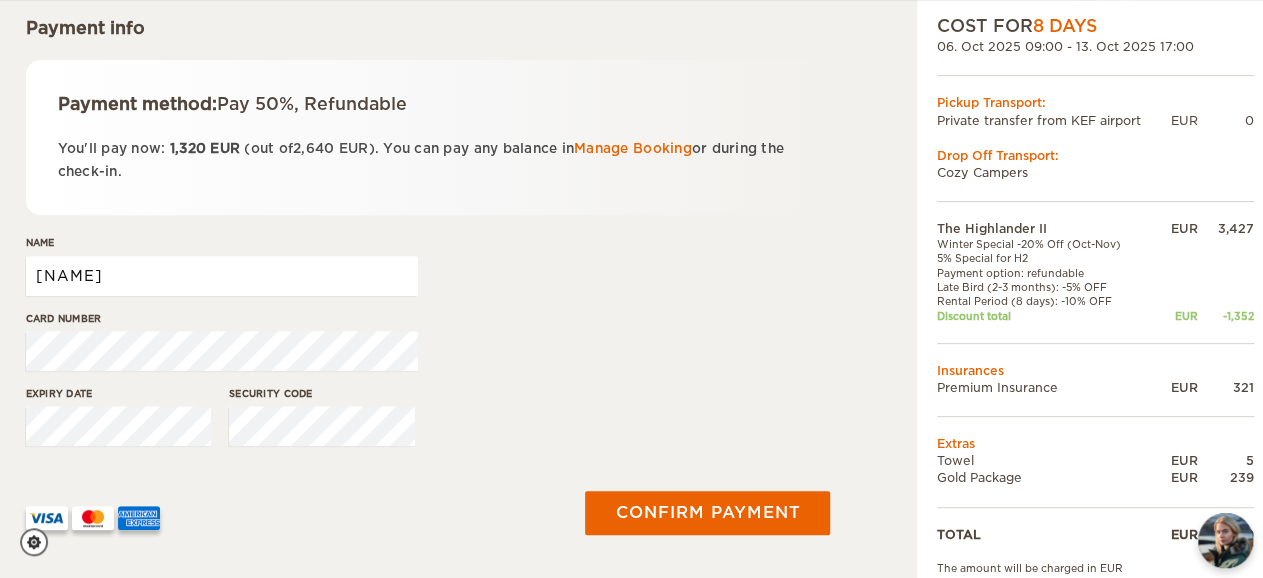 type on "Katharina Wolter" 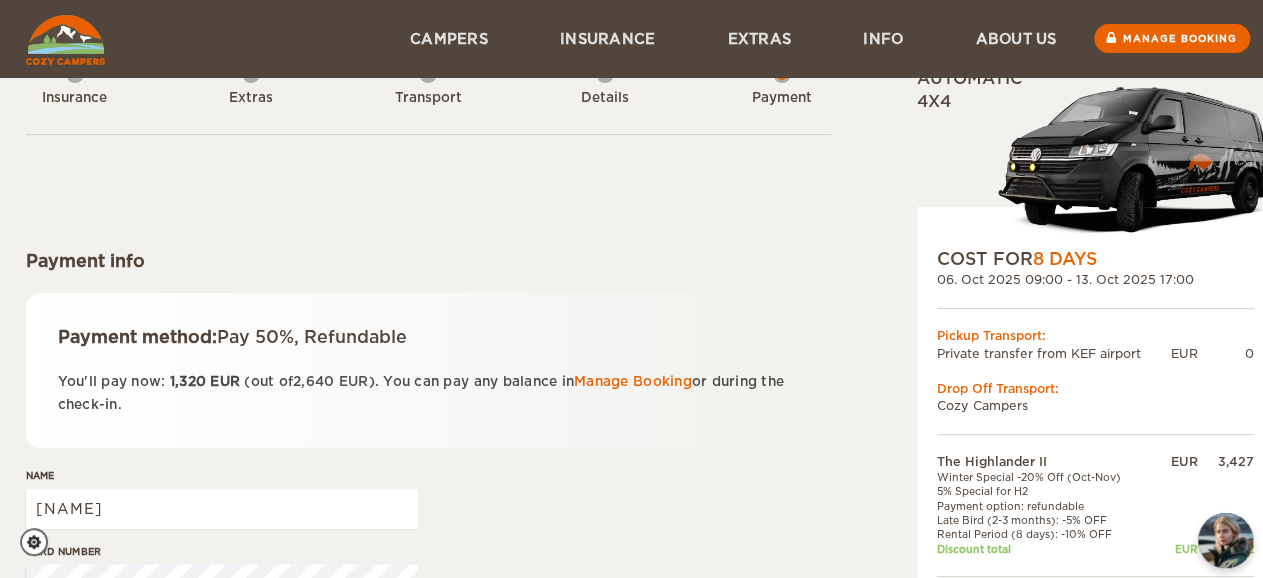 scroll, scrollTop: 0, scrollLeft: 0, axis: both 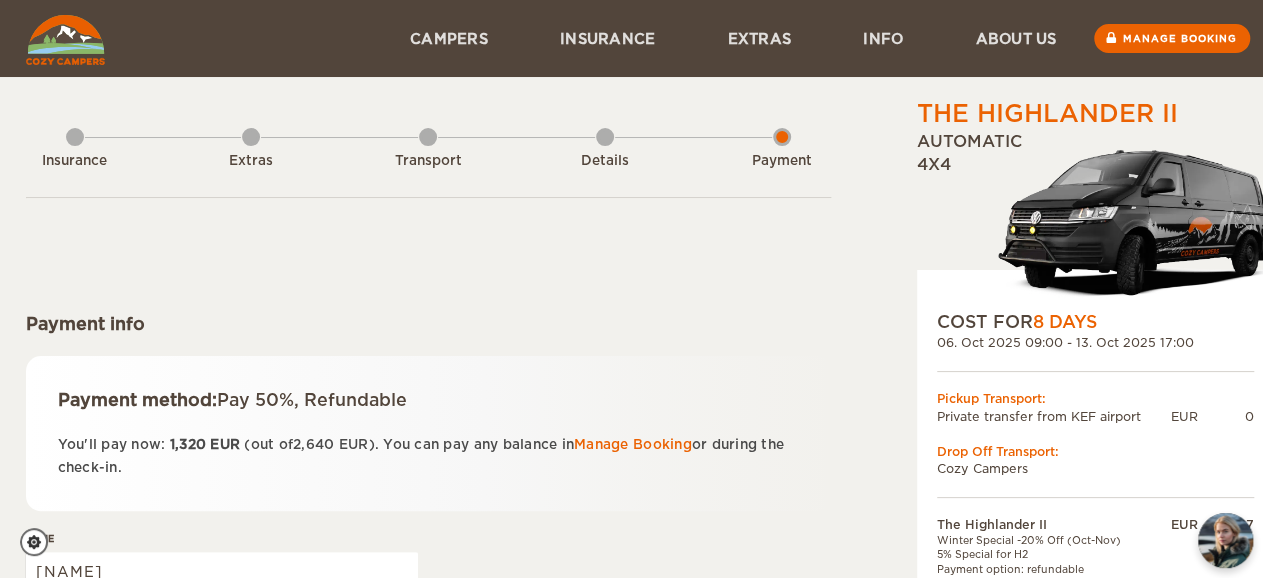click on "Payment info
Payment method:  Pay 50%, Refundable
You'll pay now:
1,320
EUR 				  (out of  2,640
EUR ). You can pay any balance in  Manage Booking  or during the check-in.
Name
Katharina Wolter
Card number
Expiry date
Security code
Confirm payment" at bounding box center (428, 529) 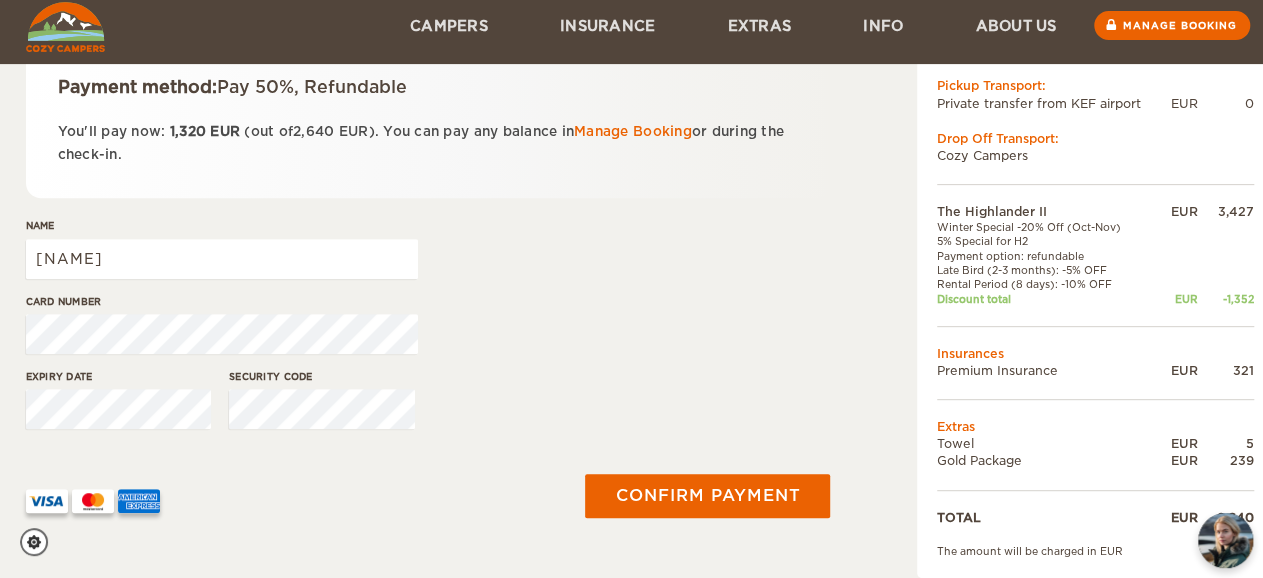 scroll, scrollTop: 316, scrollLeft: 0, axis: vertical 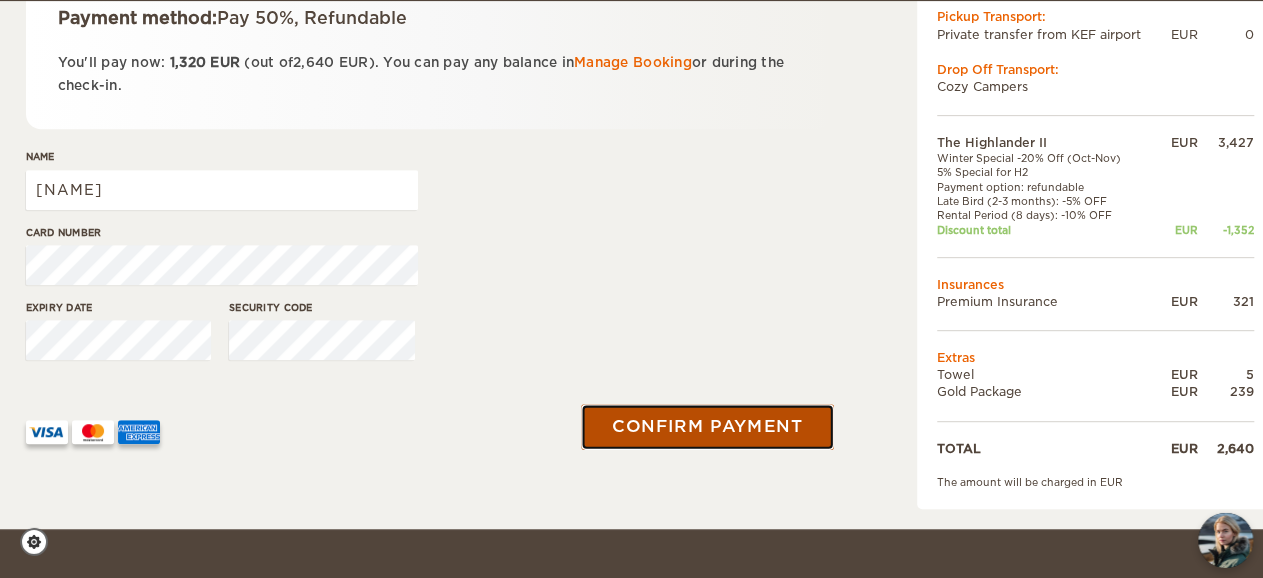click on "Confirm payment" at bounding box center [708, 427] 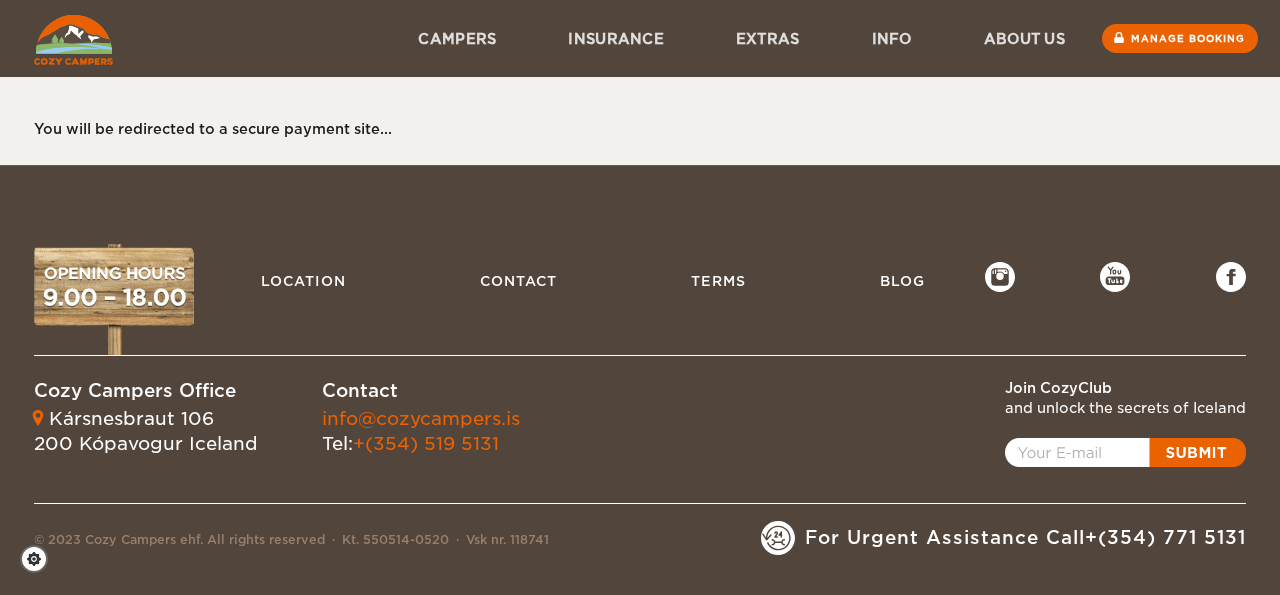 scroll, scrollTop: 0, scrollLeft: 0, axis: both 